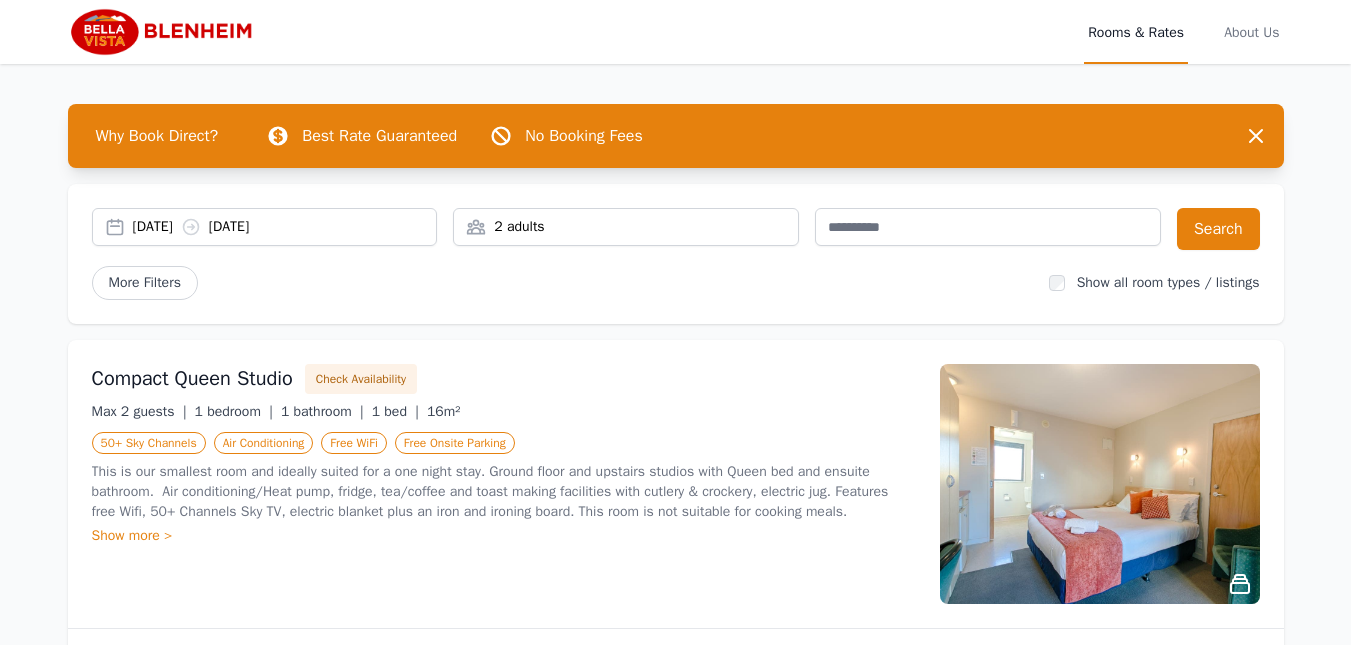 scroll, scrollTop: 0, scrollLeft: 0, axis: both 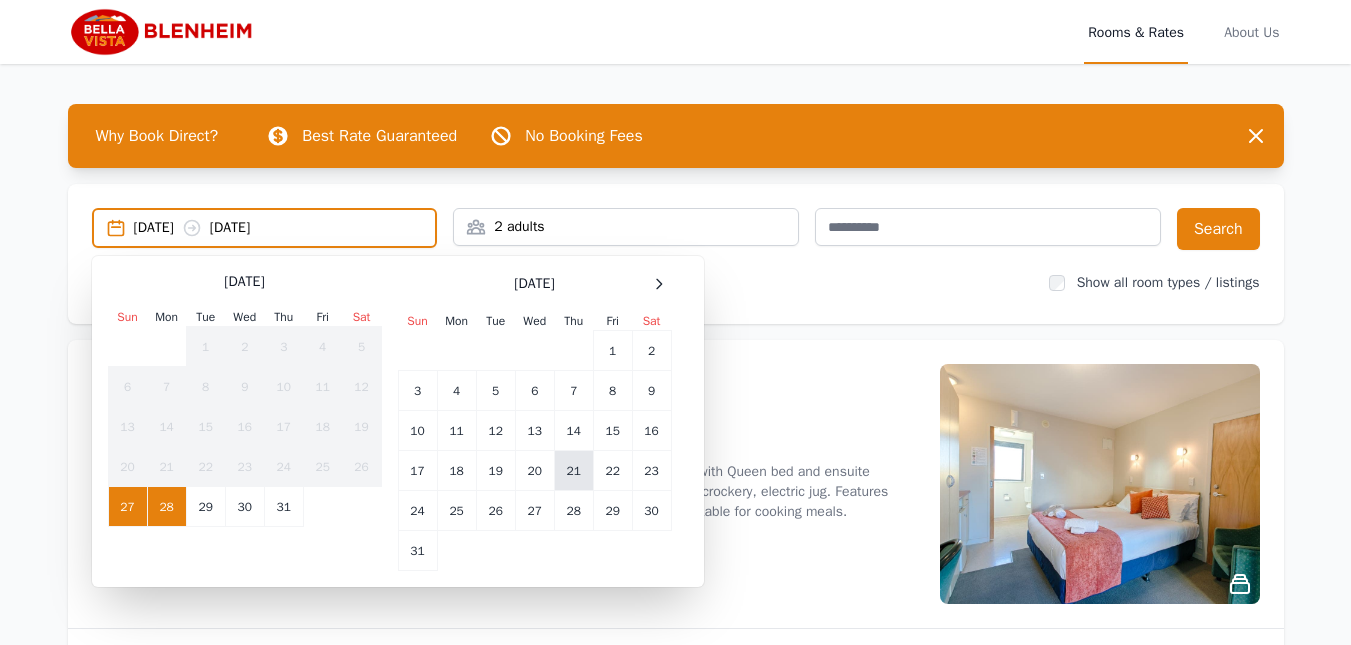 click on "21" at bounding box center (573, 471) 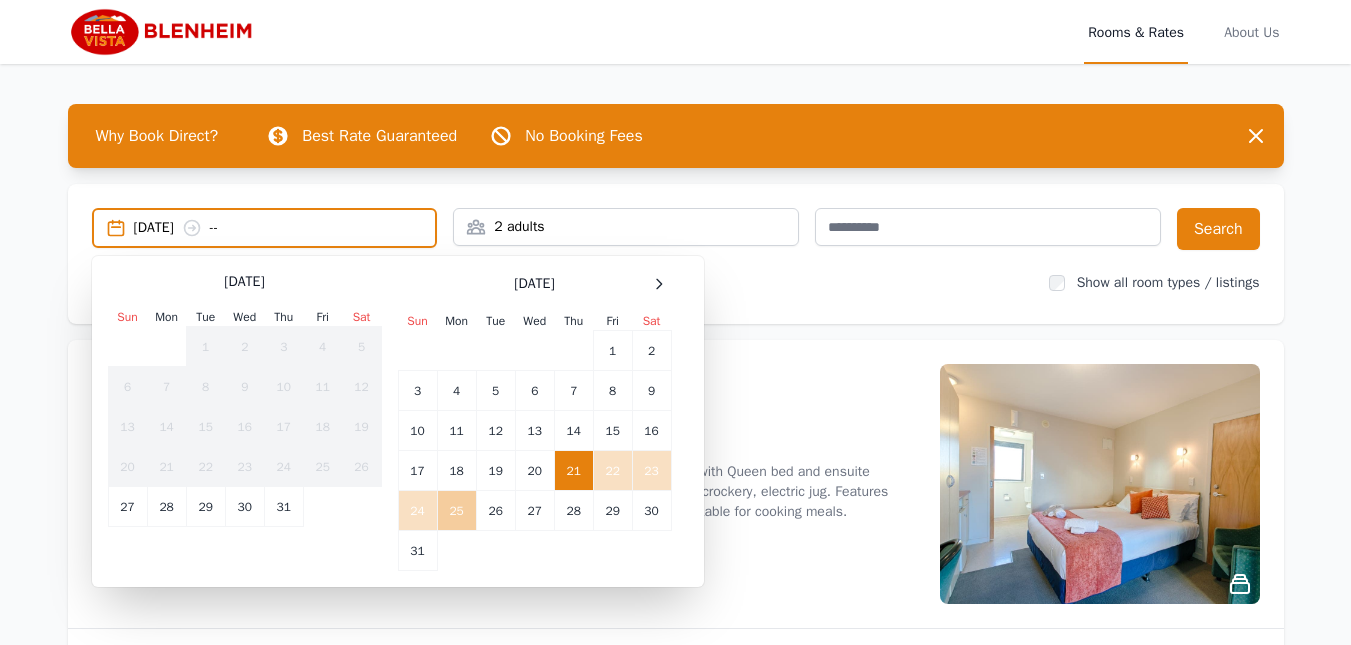 click on "25" at bounding box center [456, 511] 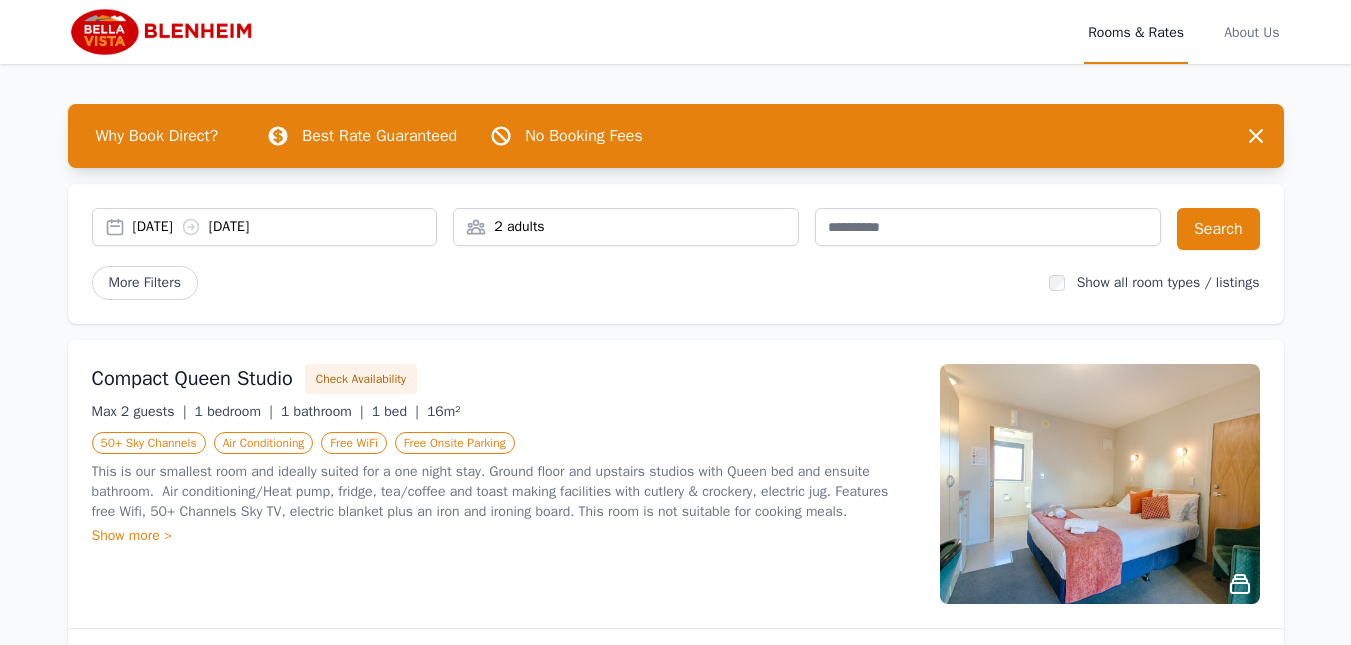 click on "2 adults" at bounding box center (626, 227) 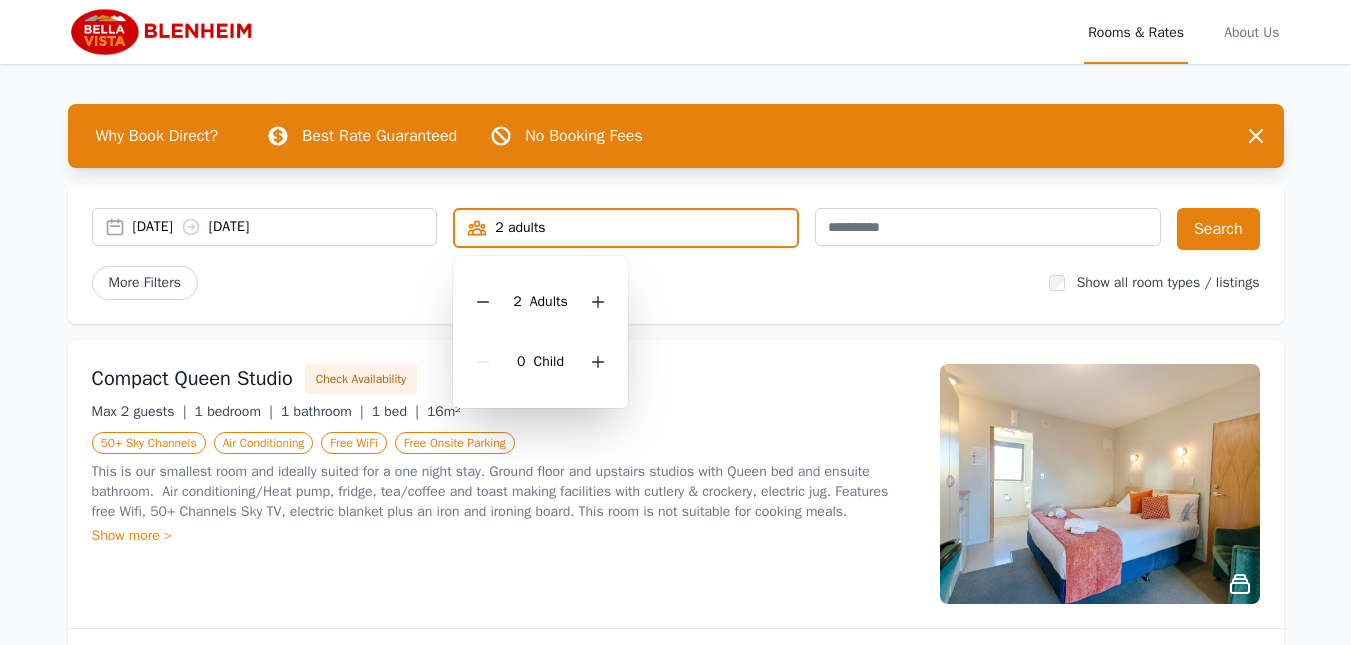 click on "2 Adult s" at bounding box center (540, 302) 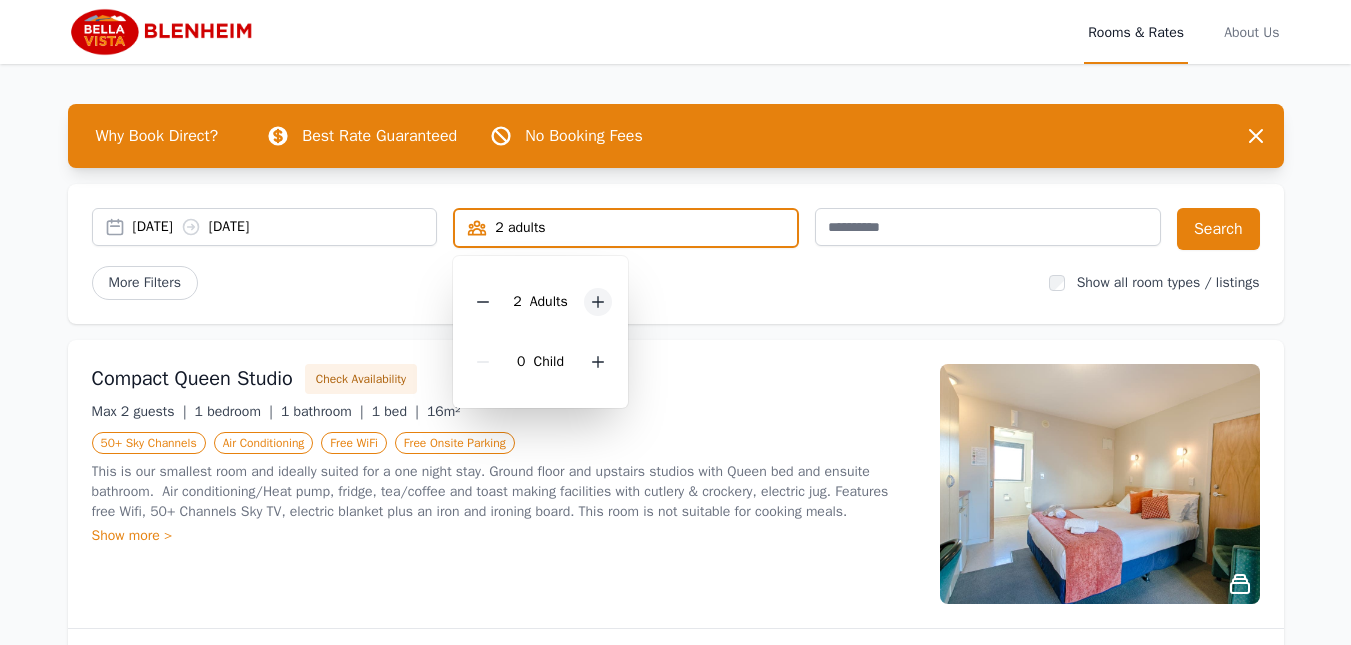 click at bounding box center (598, 302) 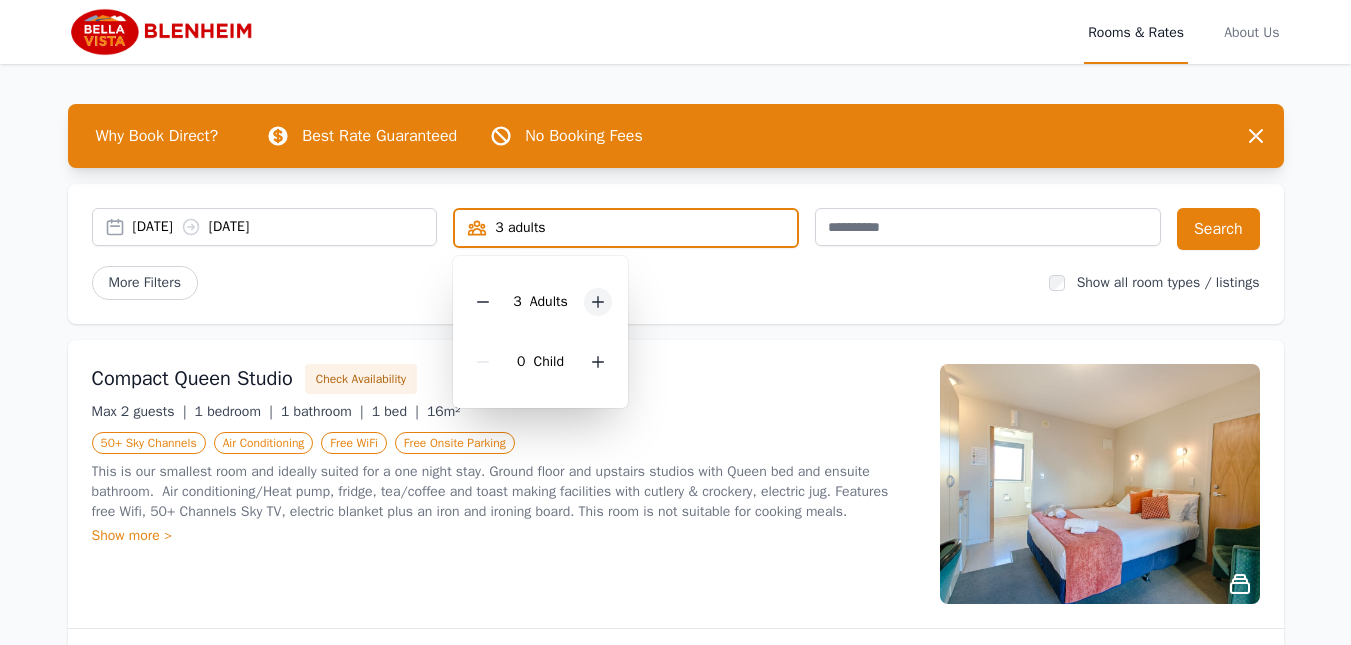 click 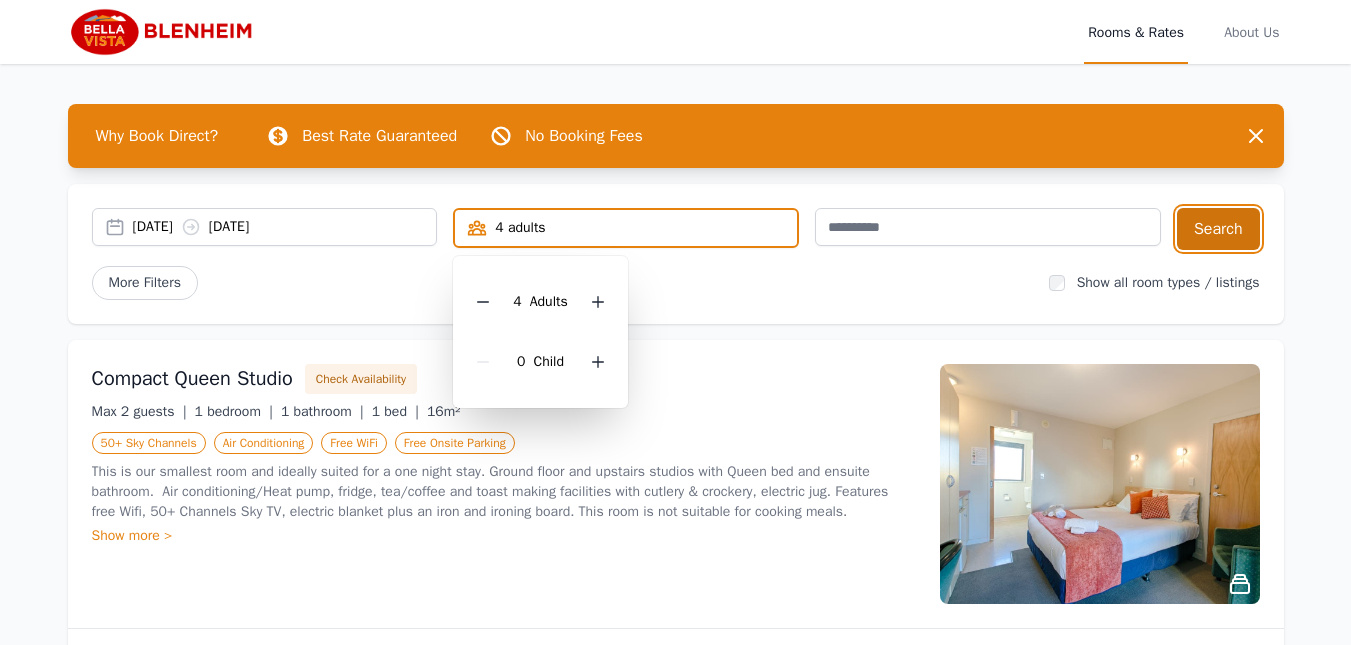 click on "Search" at bounding box center [1218, 229] 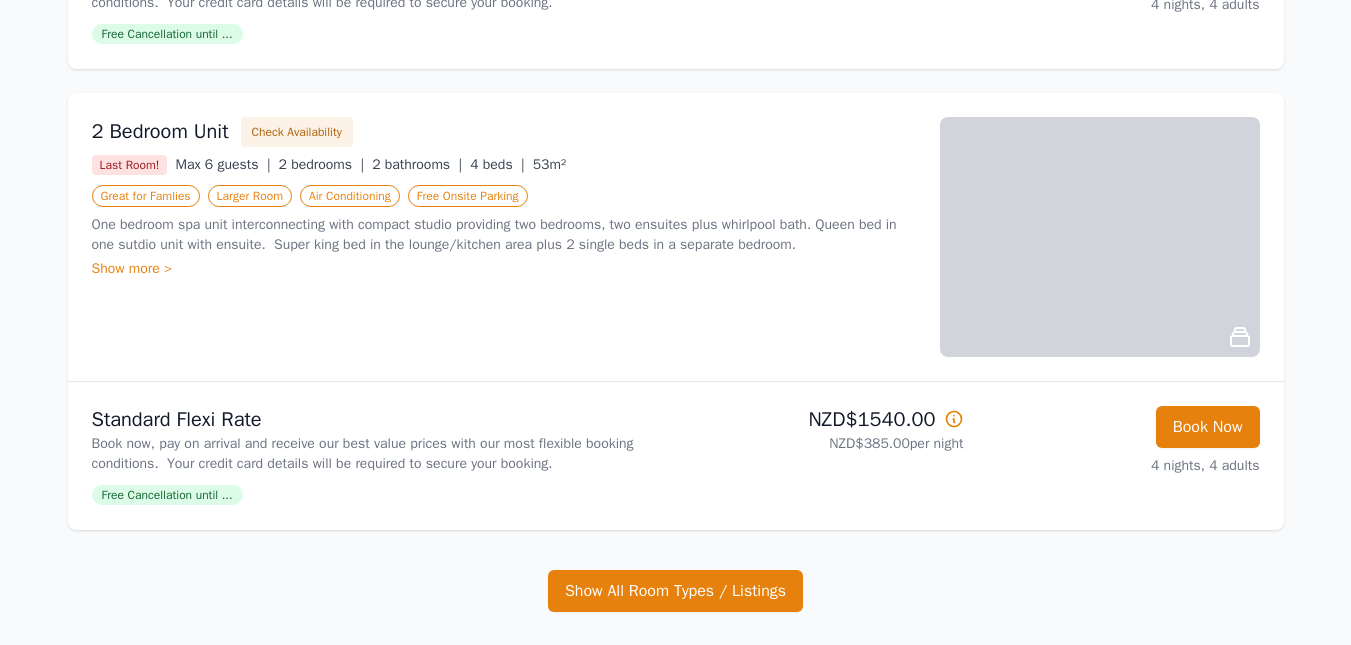 scroll, scrollTop: 700, scrollLeft: 0, axis: vertical 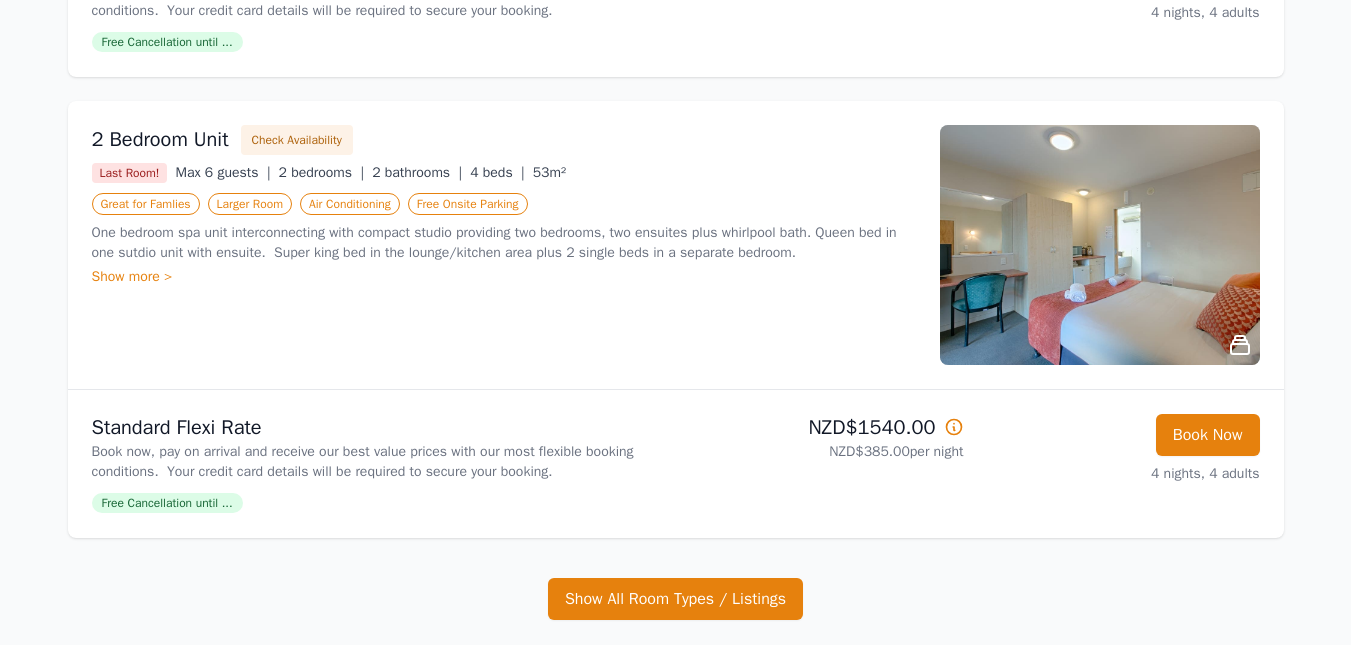 click at bounding box center [1100, 245] 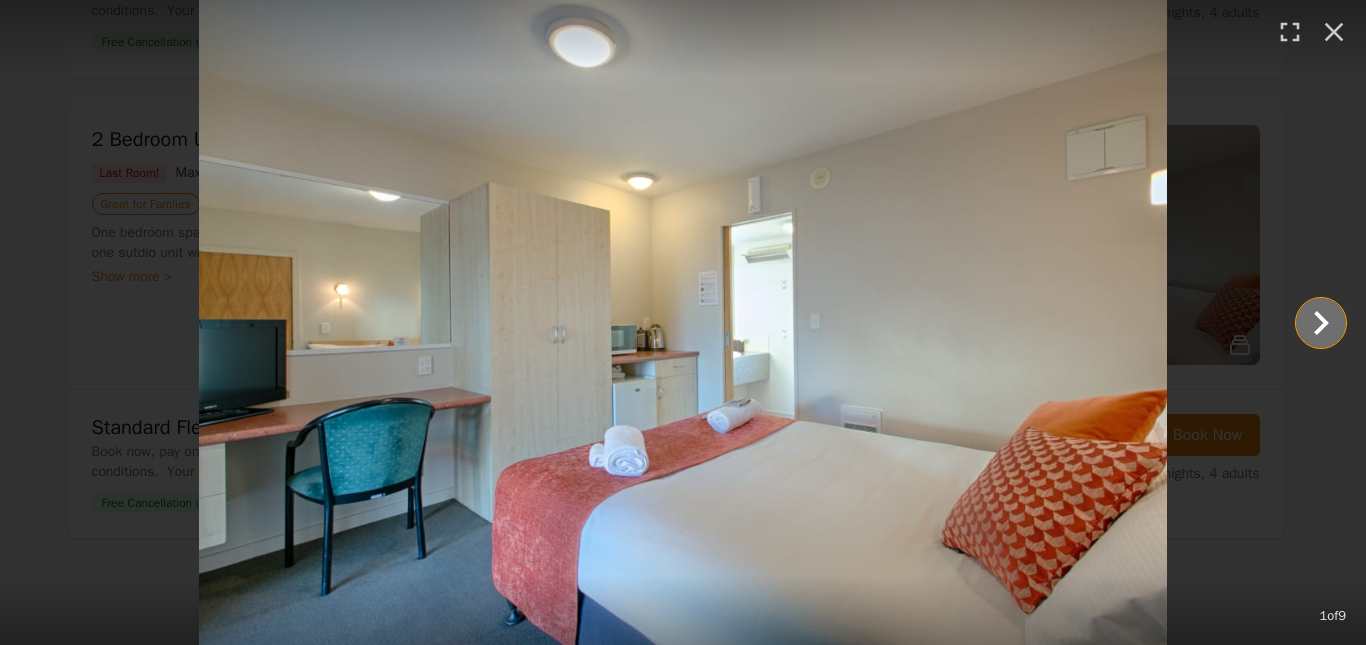 click 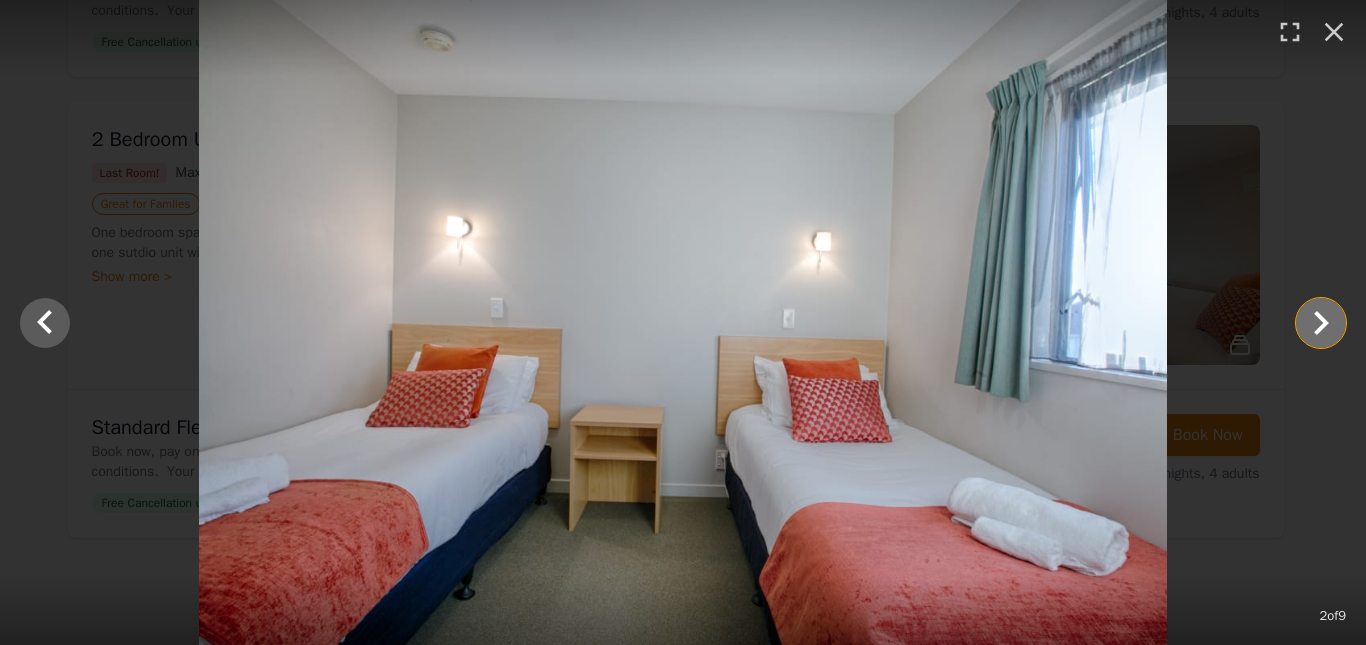 click 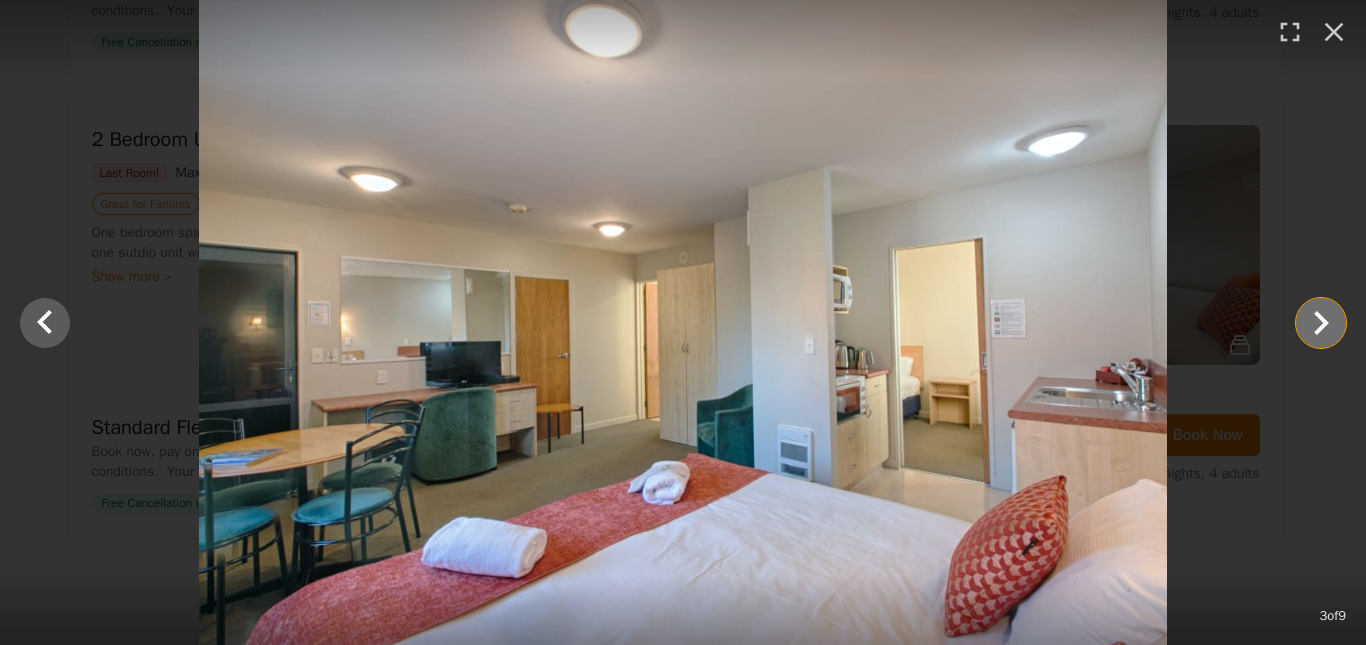 click 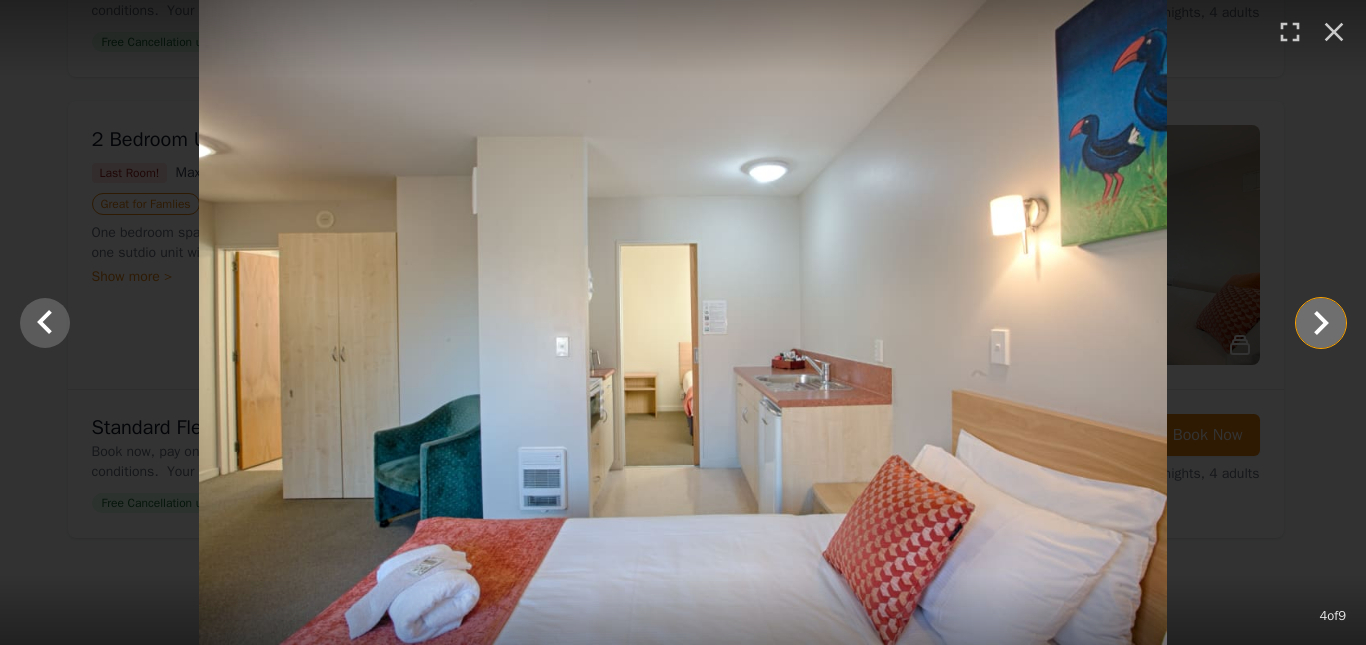 click 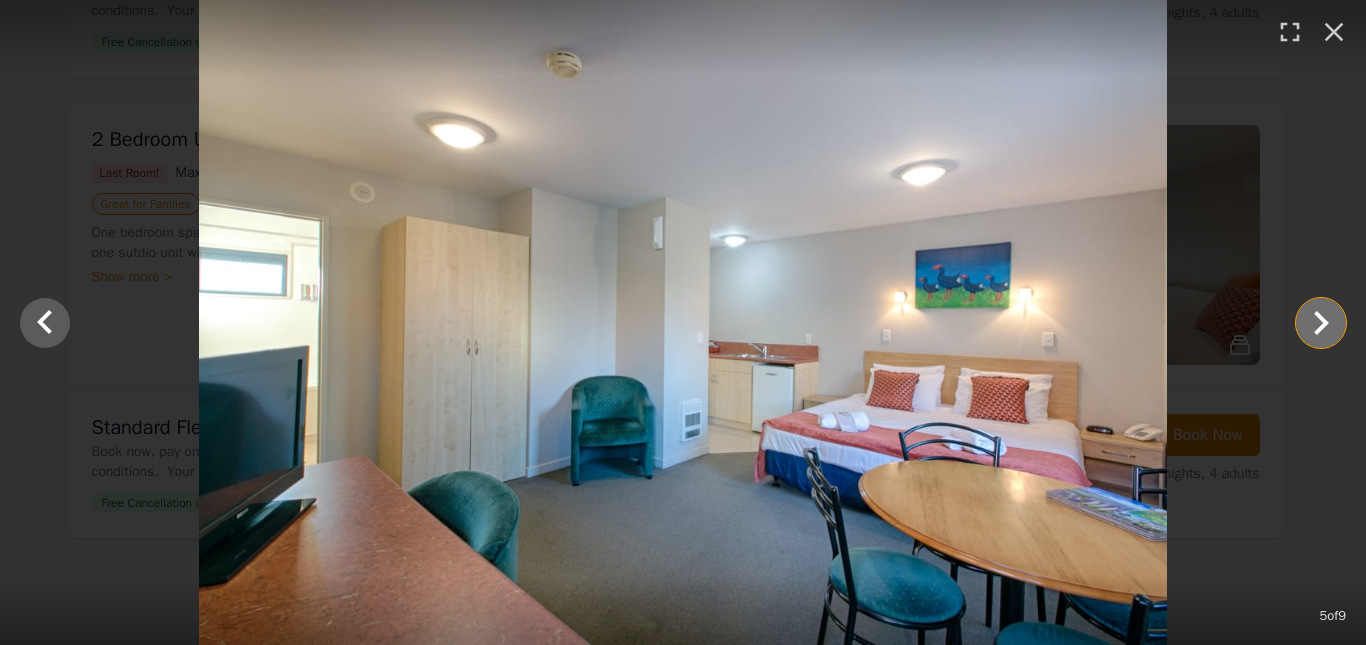 click 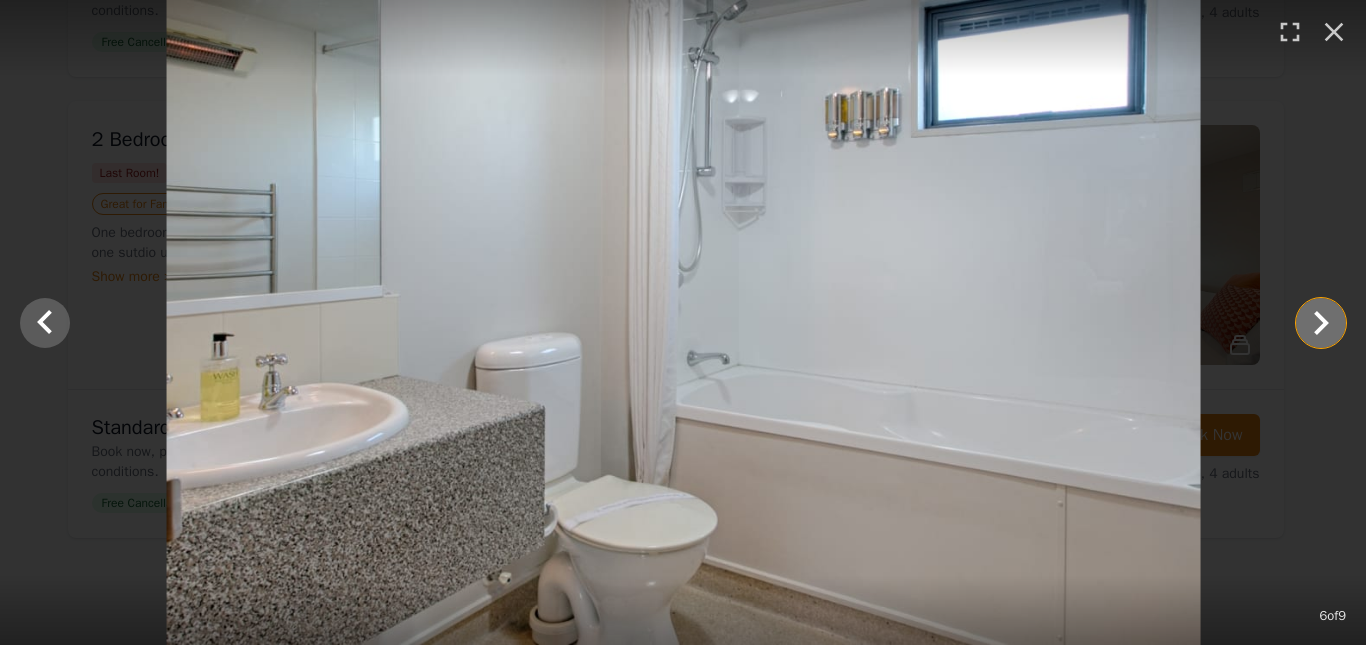 click 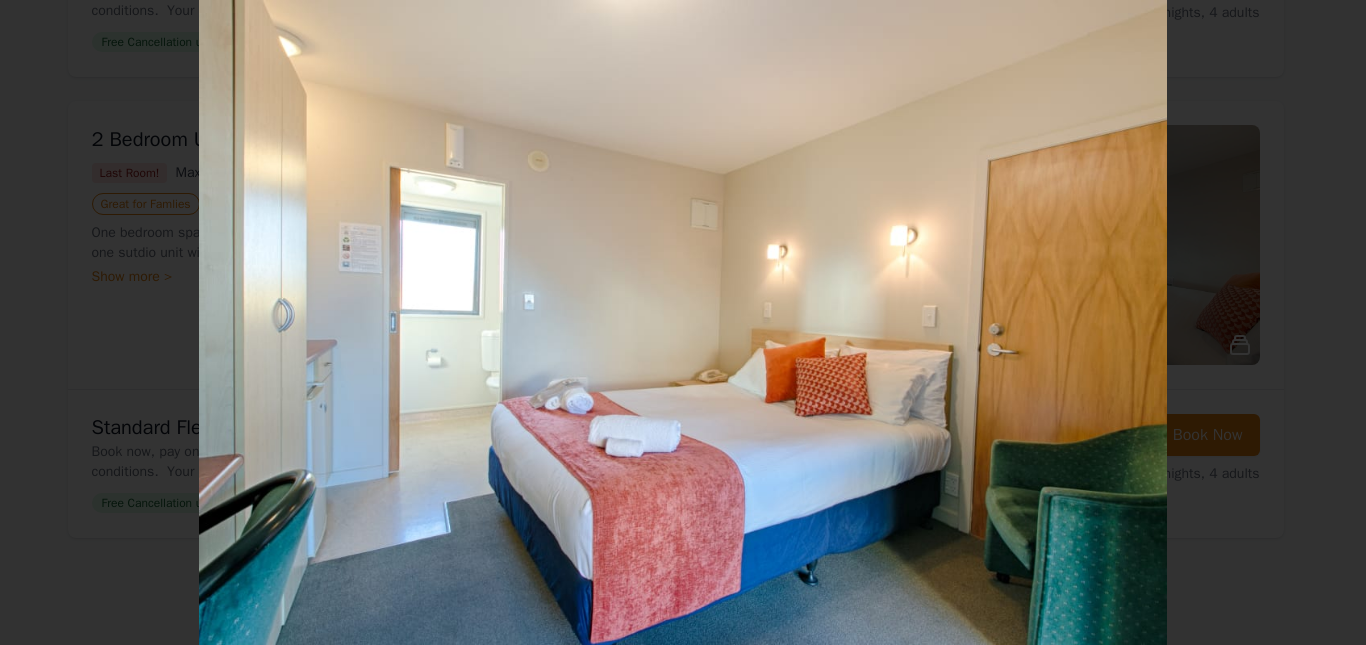 click 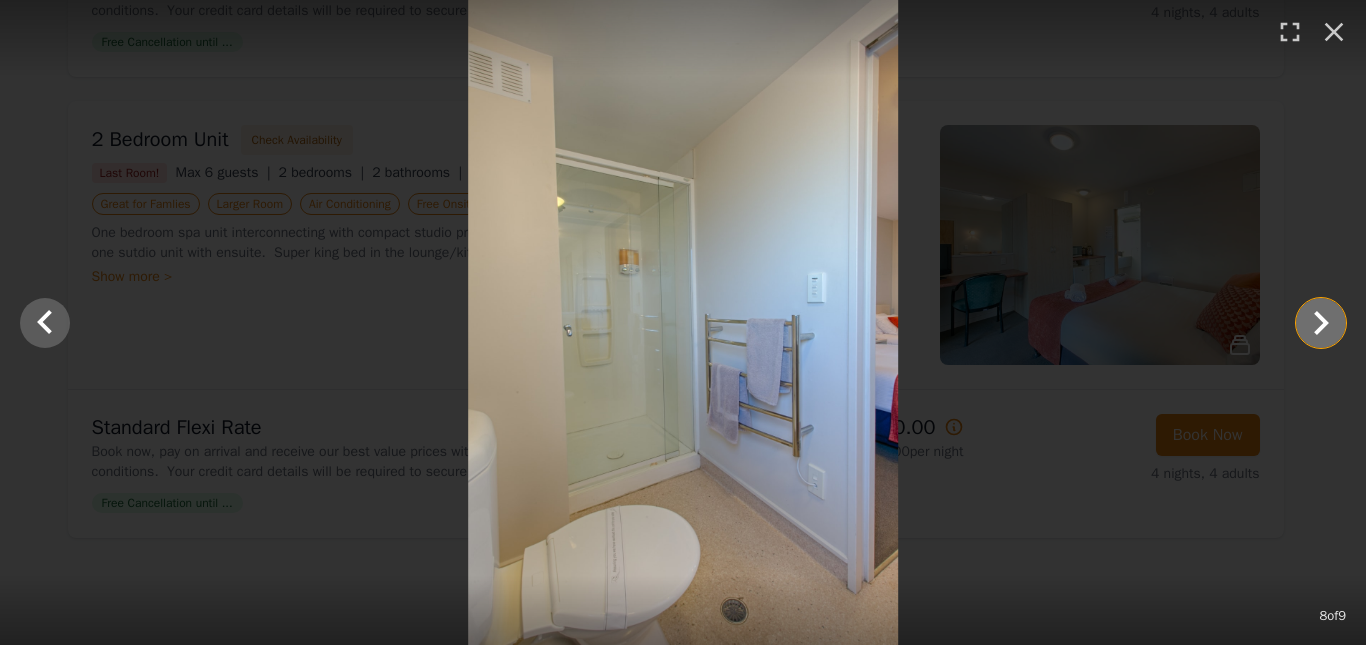 click 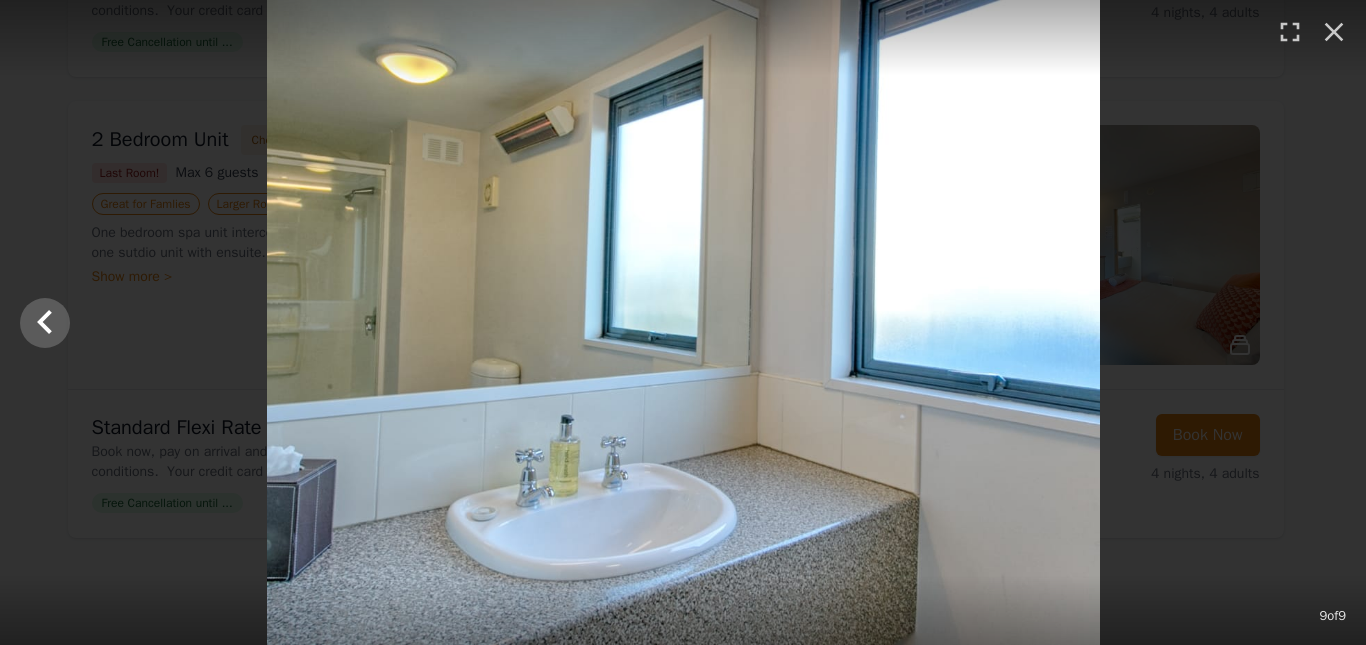click at bounding box center [684, 322] 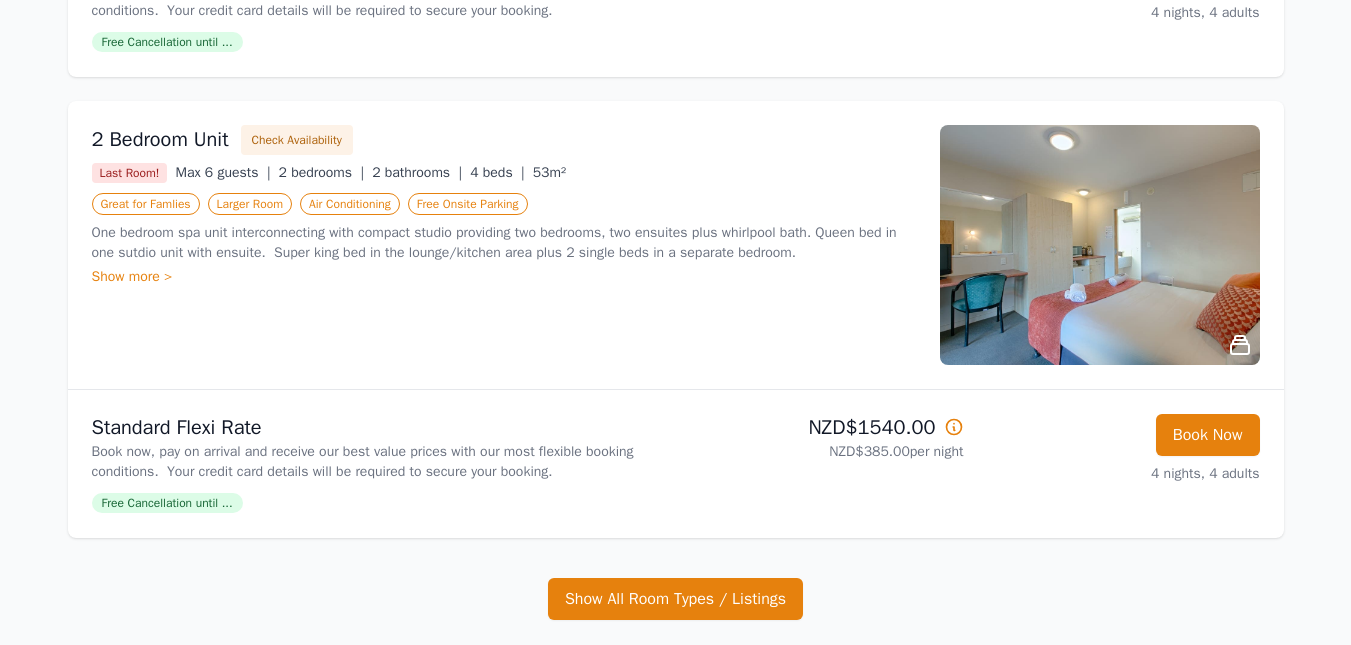 click on "Show more >" at bounding box center (504, 277) 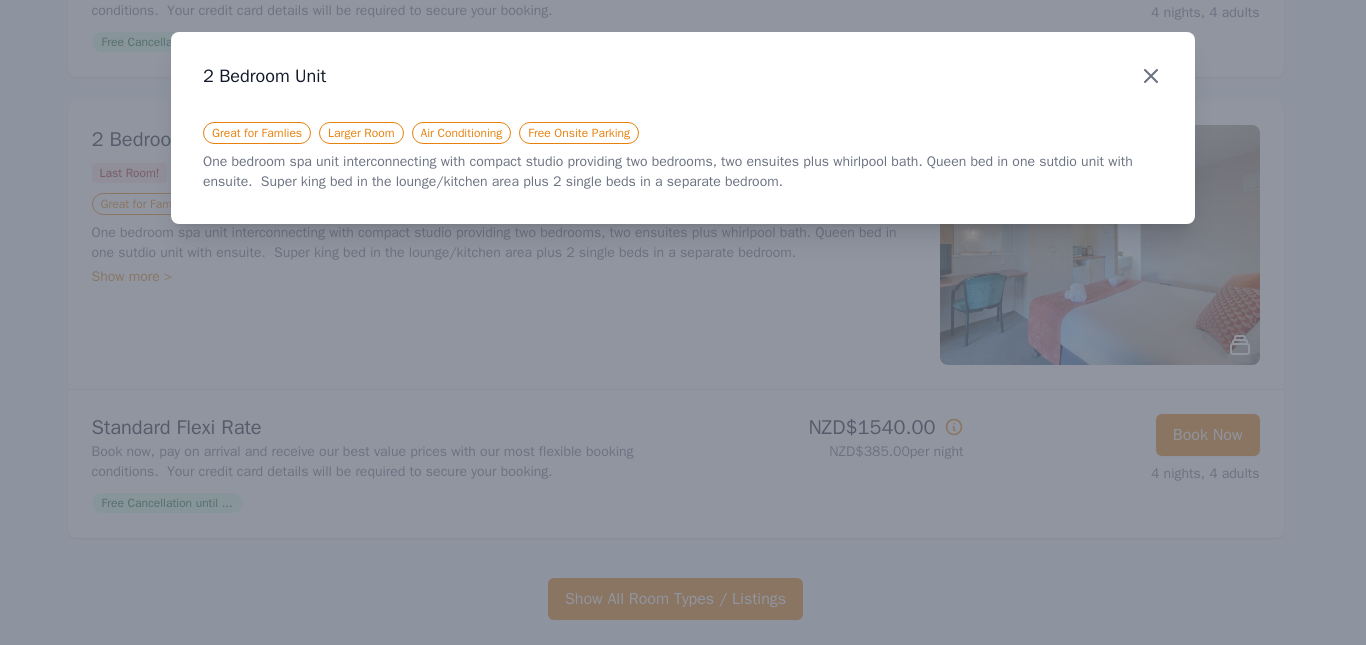 click 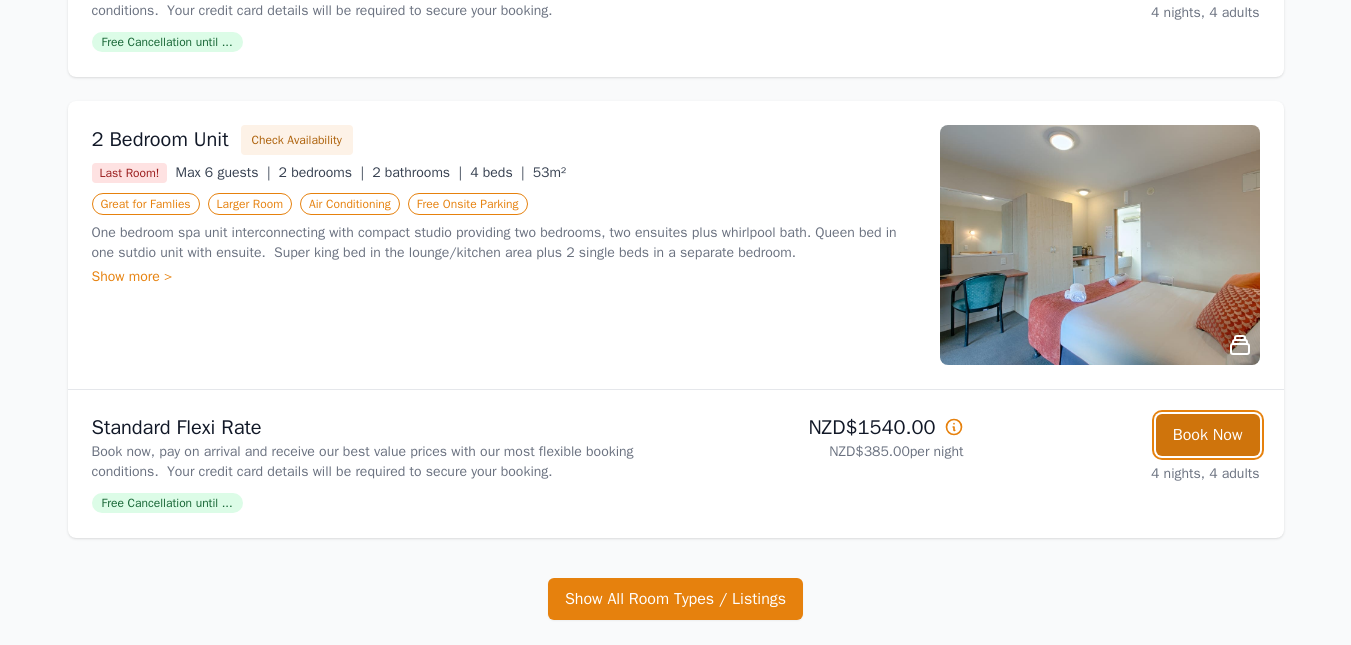 click on "Book Now" at bounding box center [1208, 435] 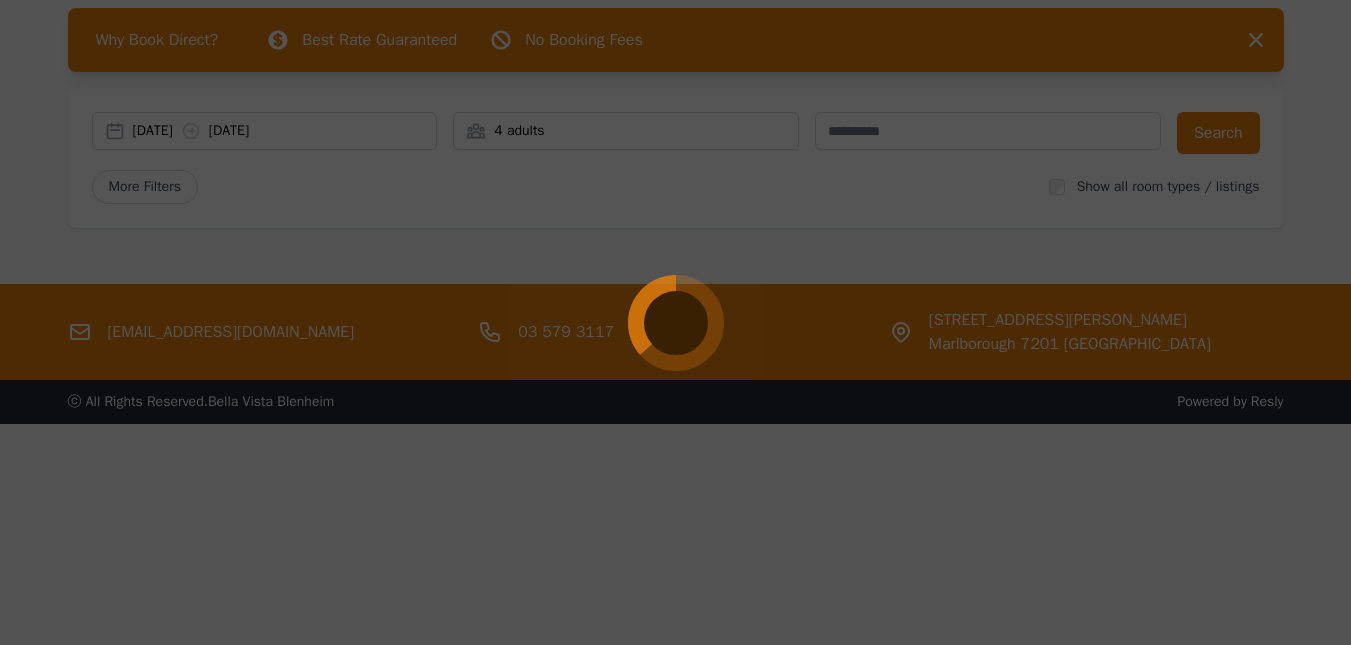 scroll, scrollTop: 96, scrollLeft: 0, axis: vertical 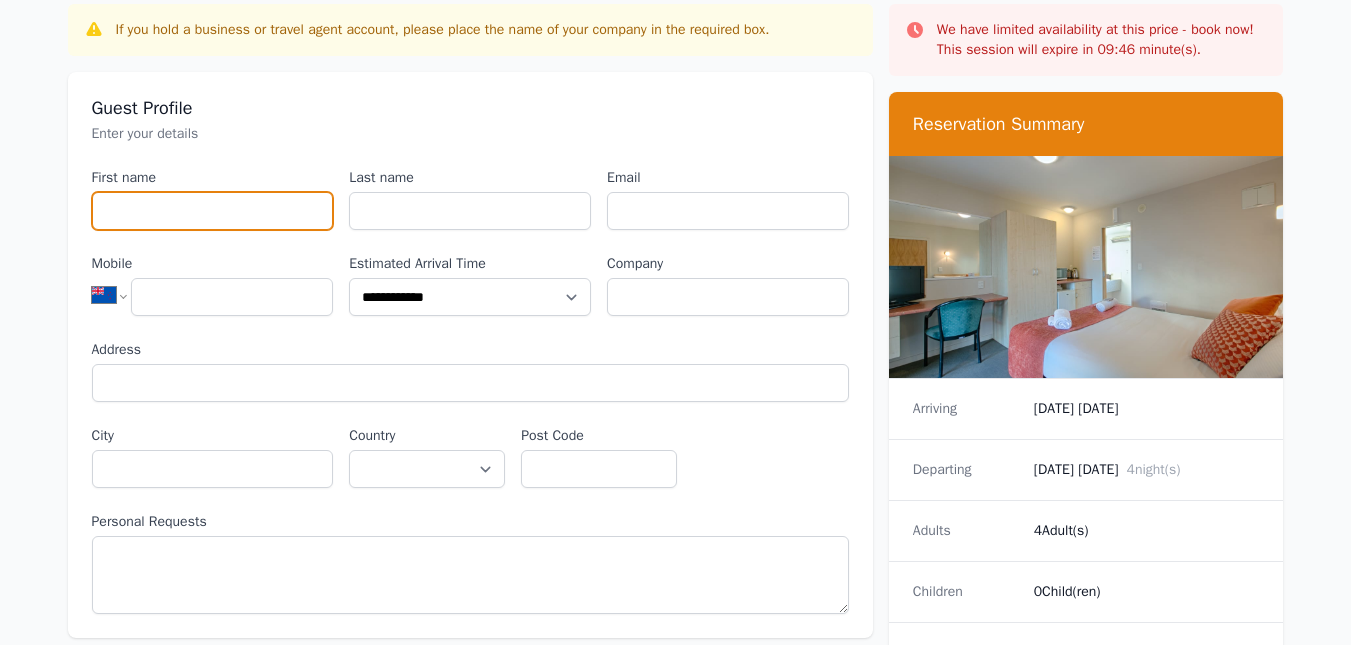 click on "First name" at bounding box center (213, 211) 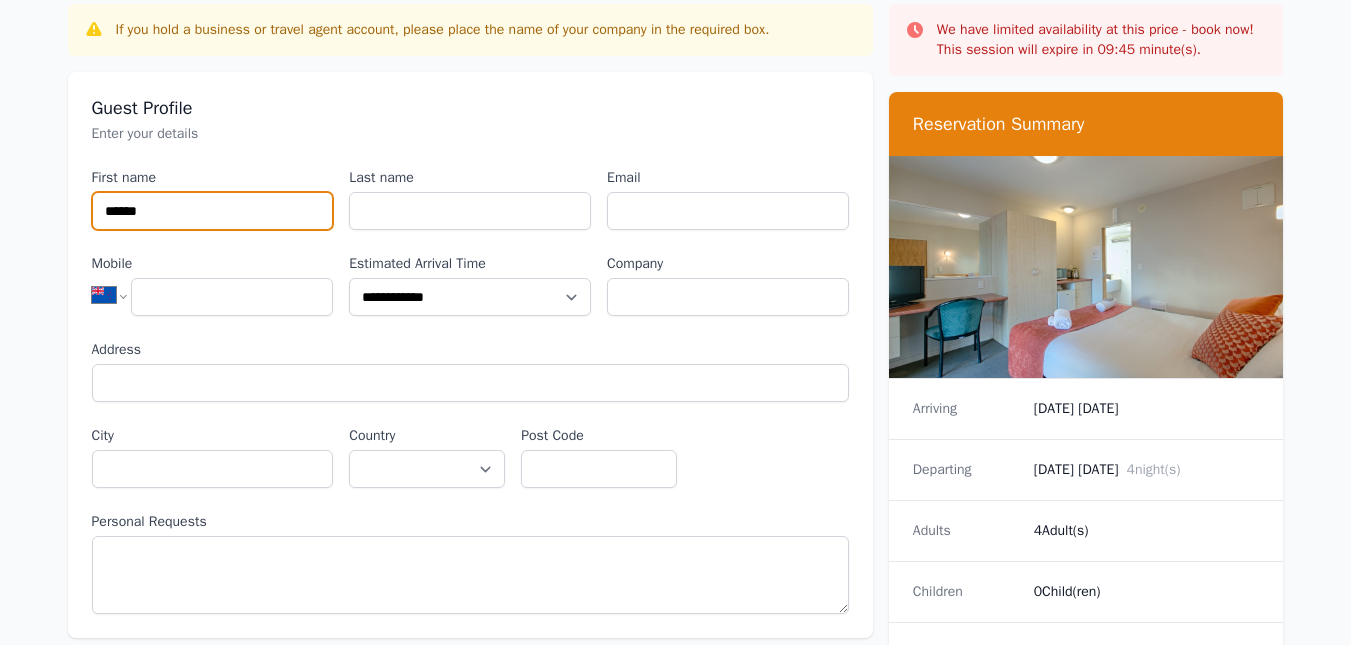 type on "******" 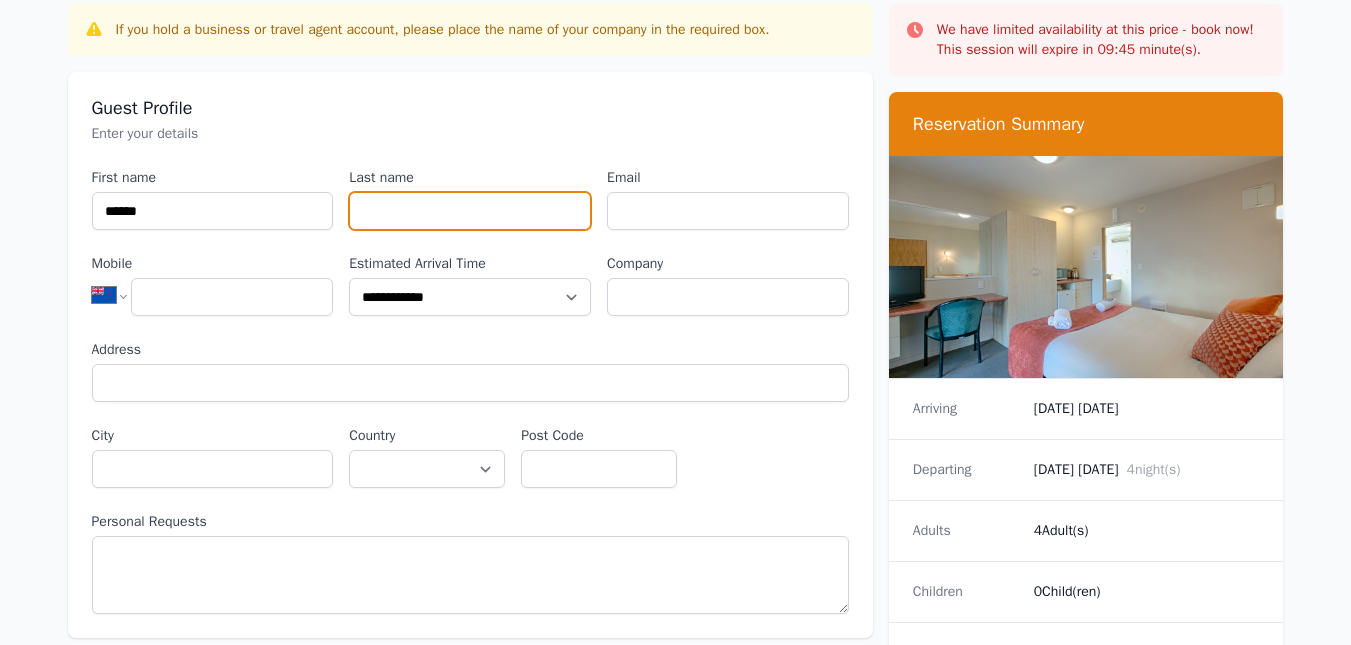 click on "Last name" at bounding box center [470, 211] 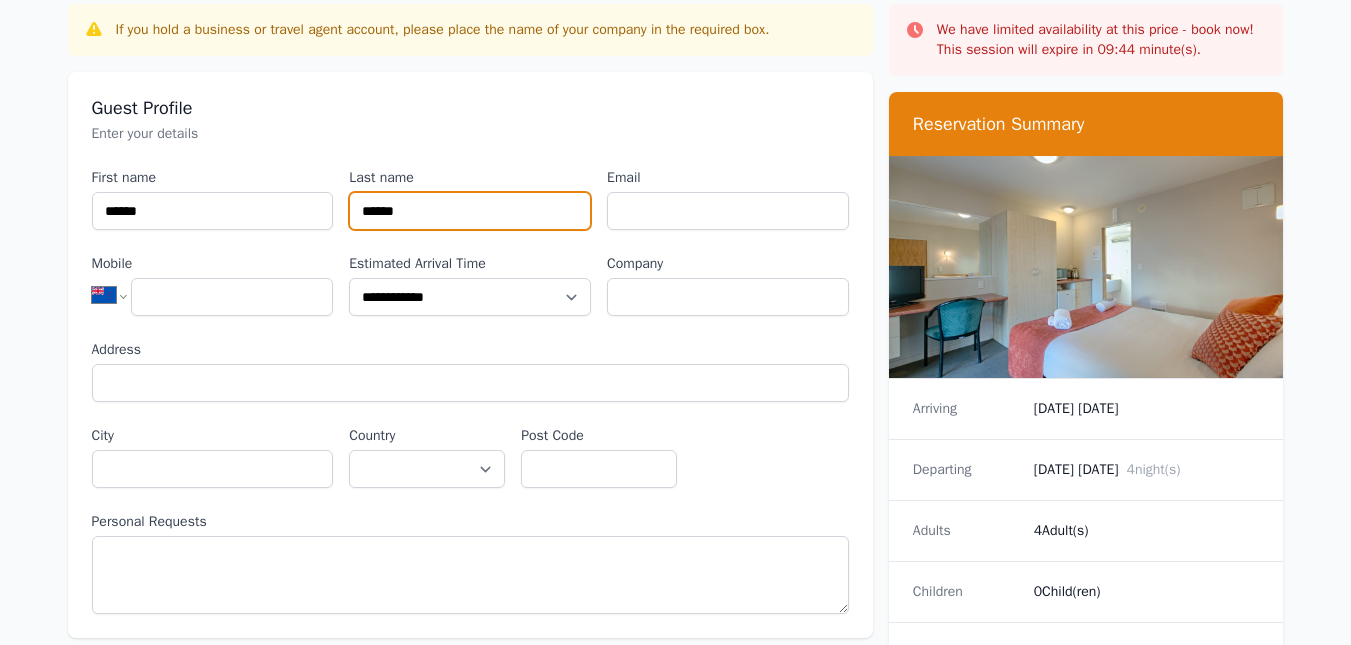 type on "******" 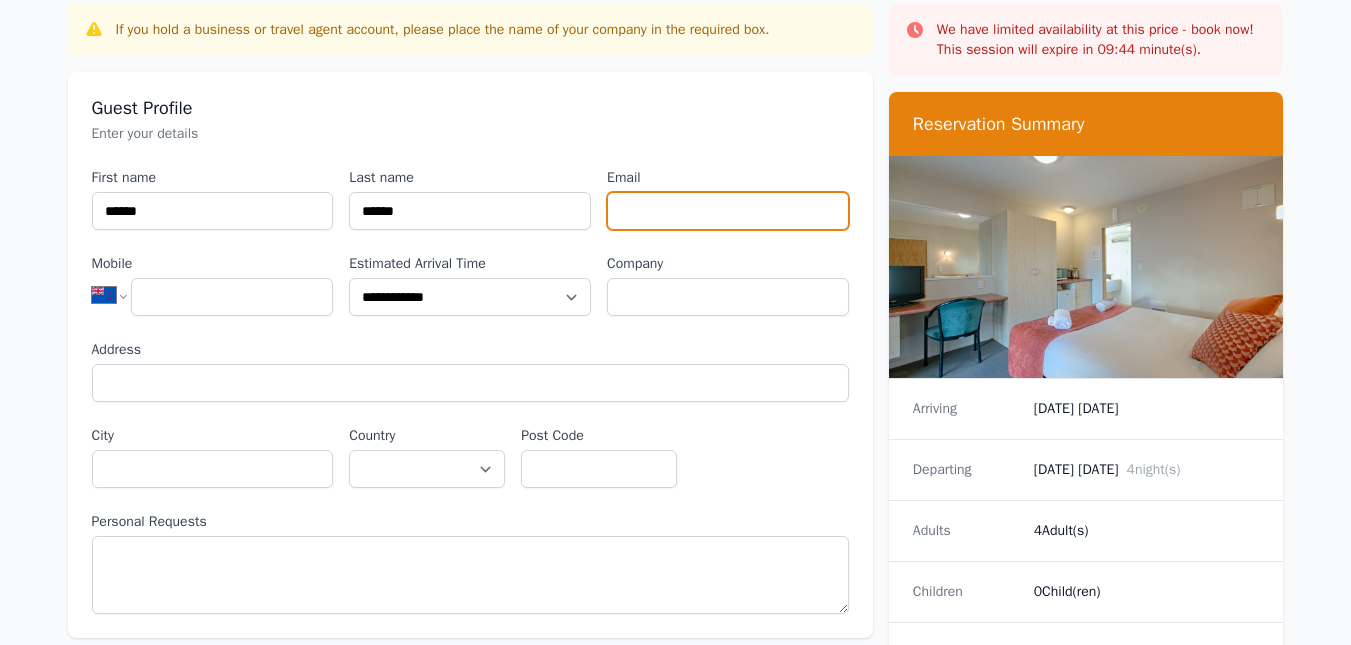 click on "Email" at bounding box center (728, 211) 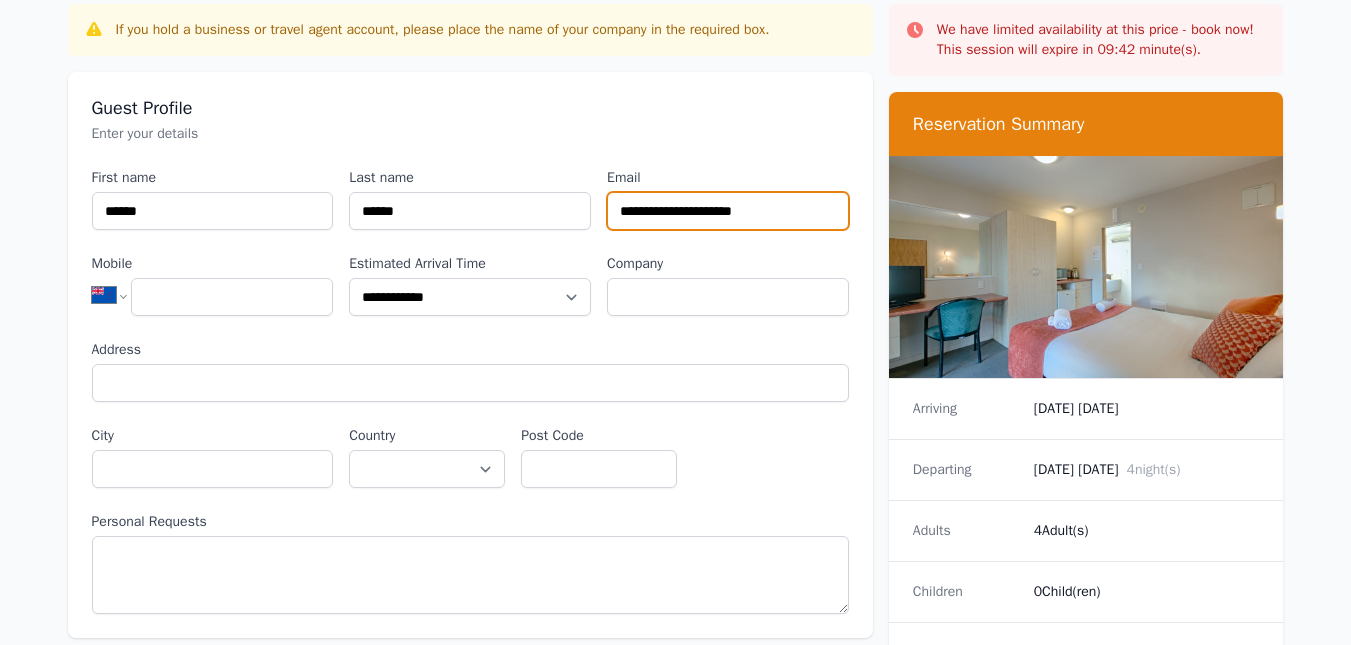 type on "**********" 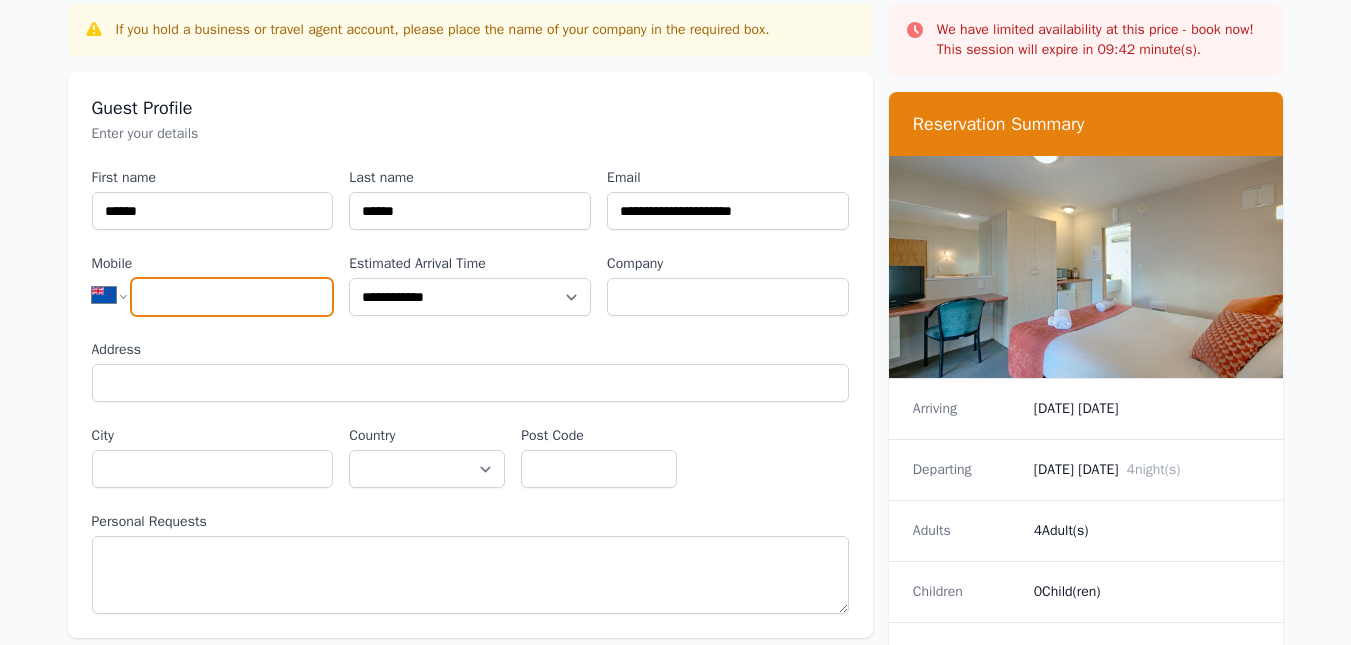 click on "Mobile" at bounding box center [232, 297] 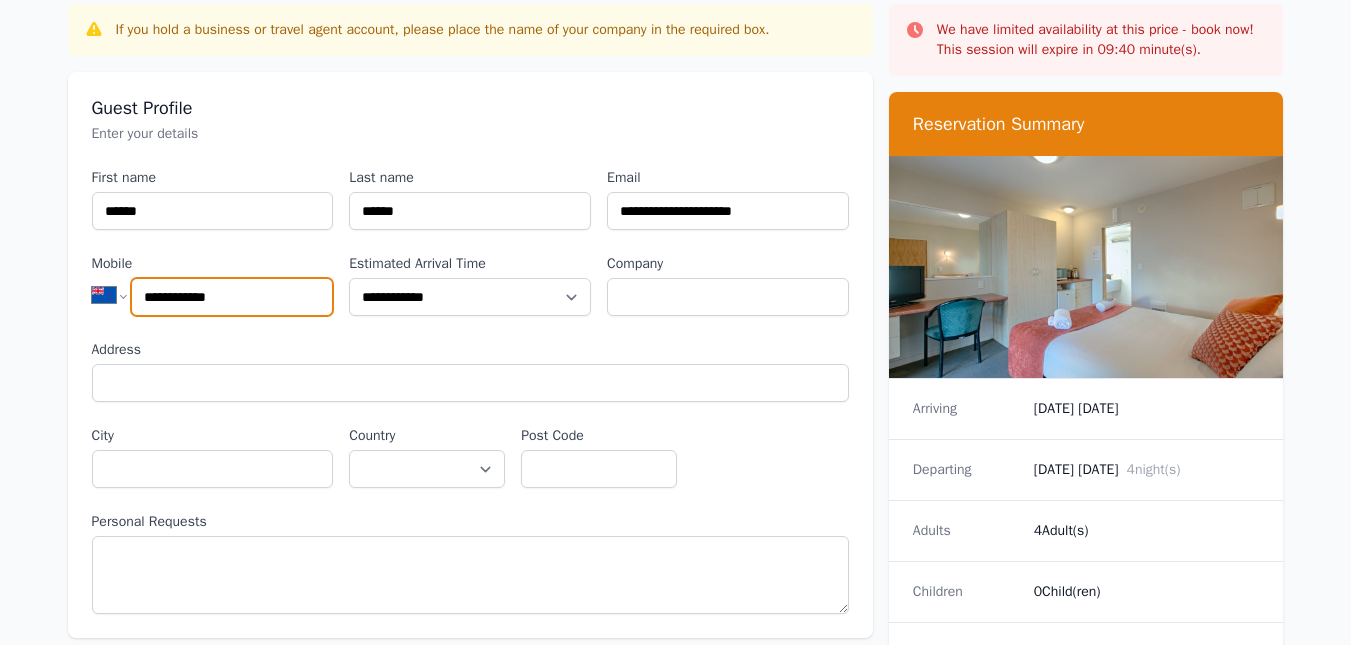 type on "**********" 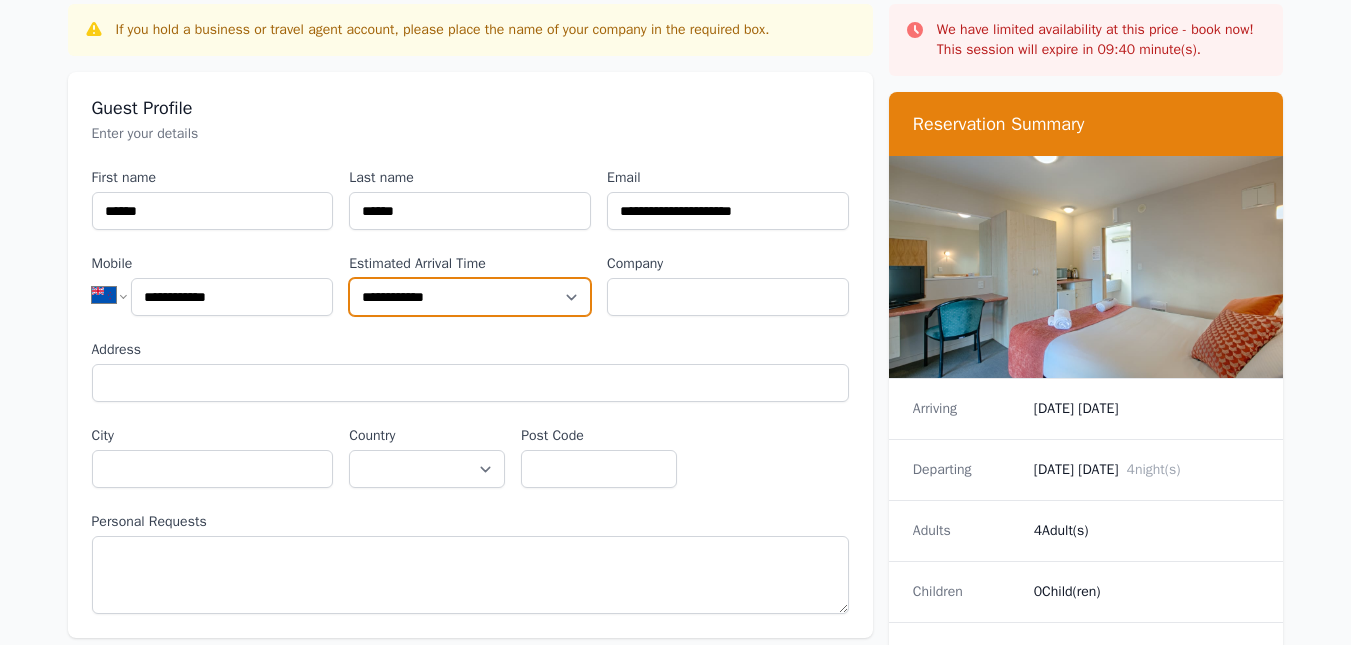 click on "**********" at bounding box center [470, 297] 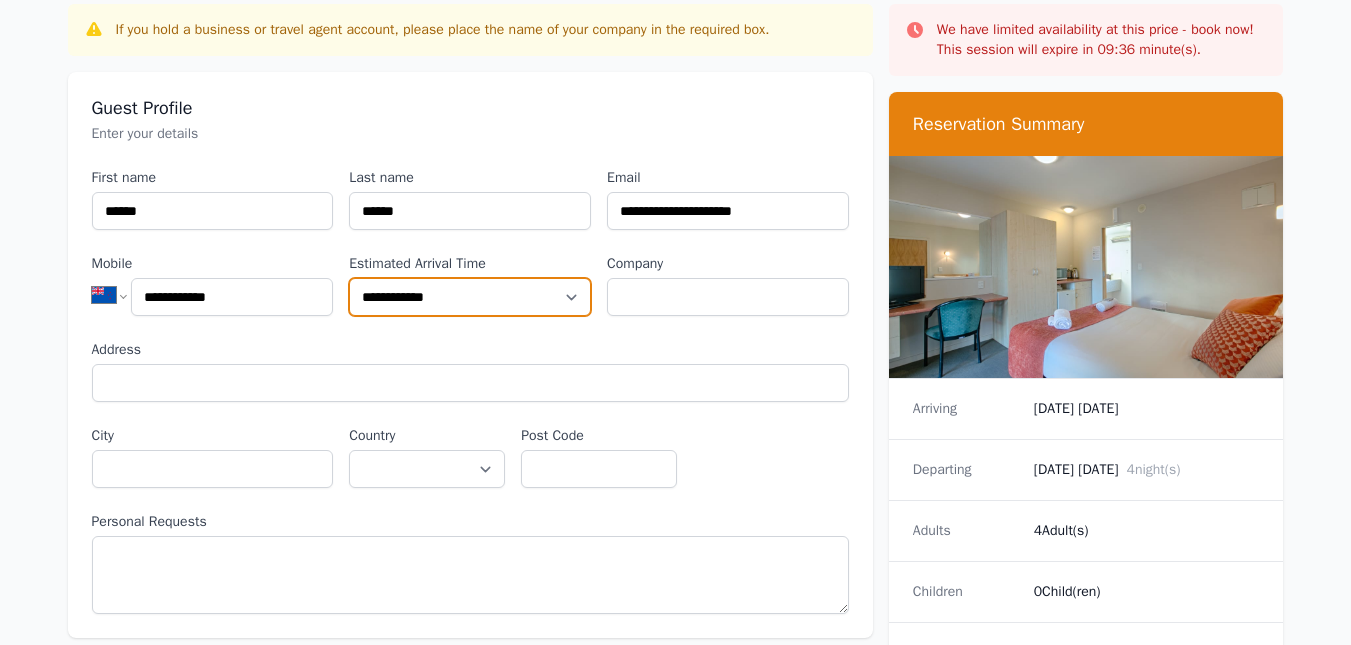 select on "**********" 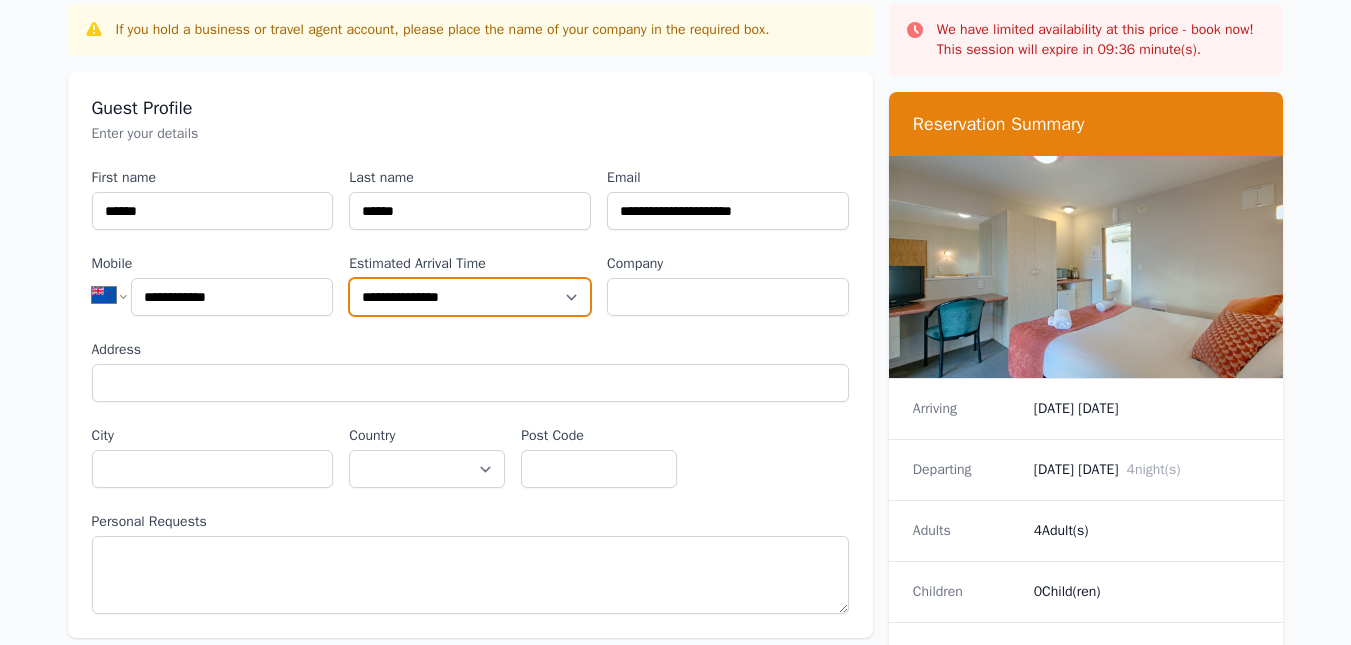 click on "**********" at bounding box center [470, 297] 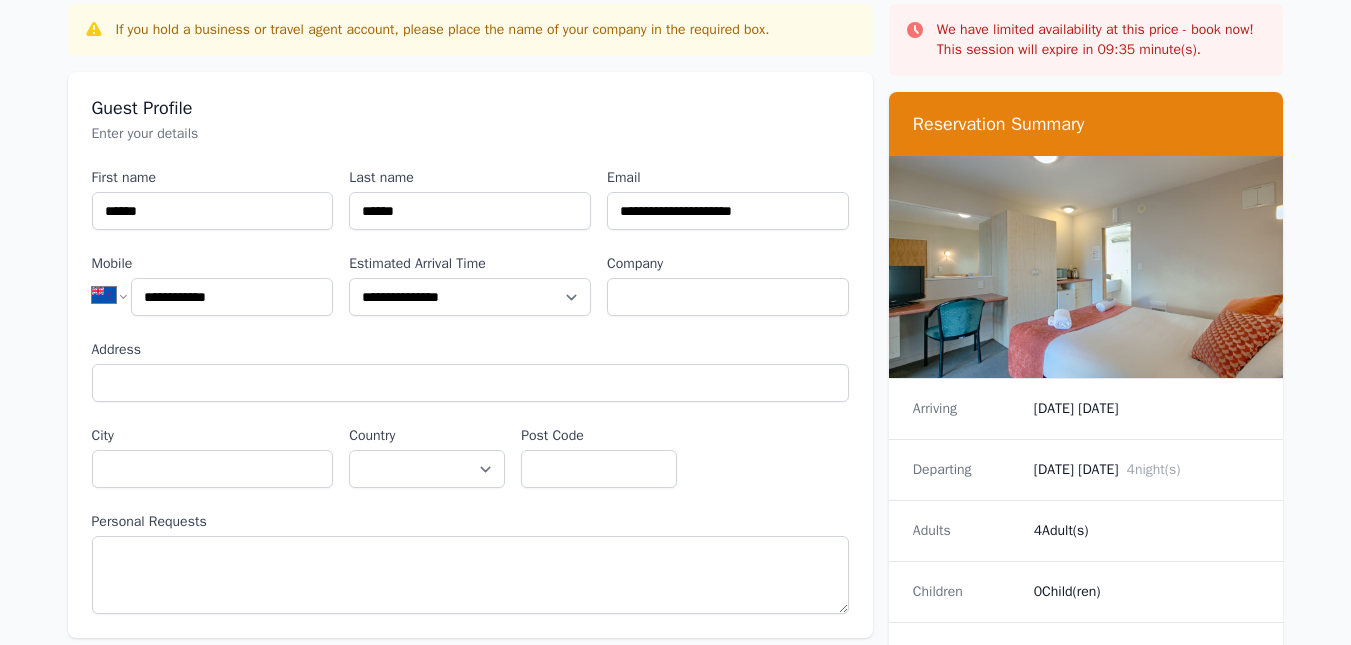 click on "Address" at bounding box center (470, 371) 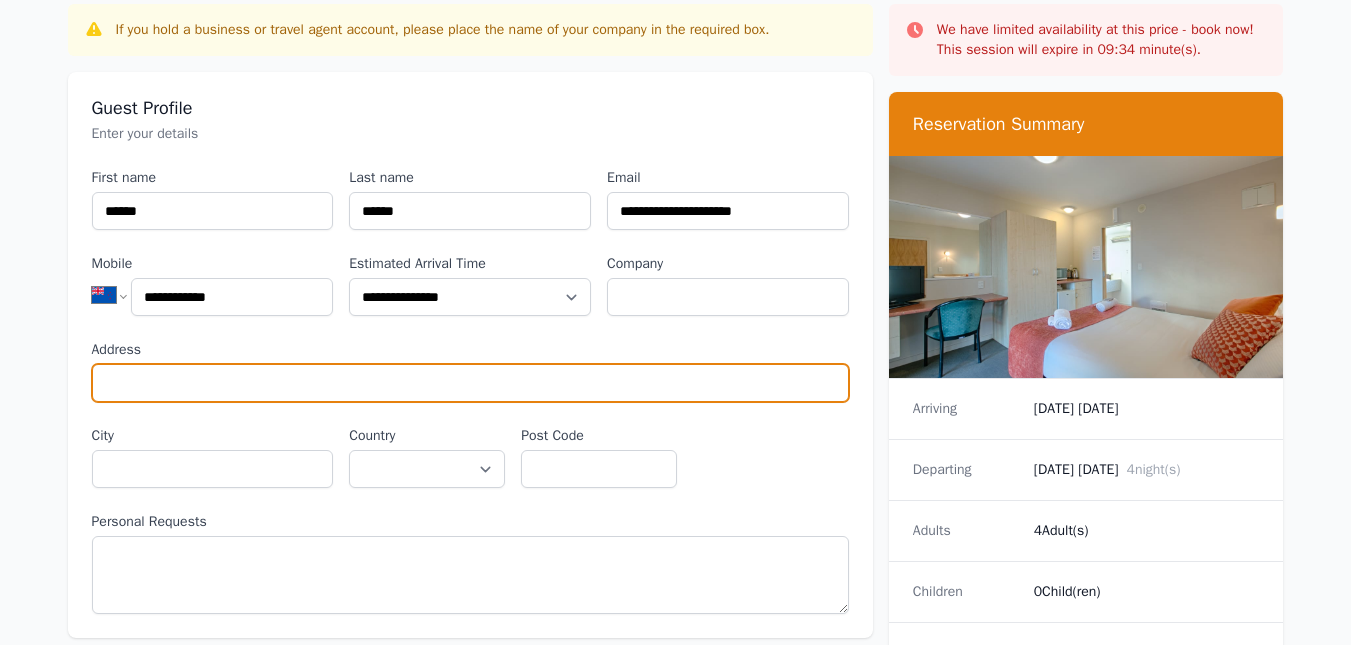 click on "Address" at bounding box center (470, 383) 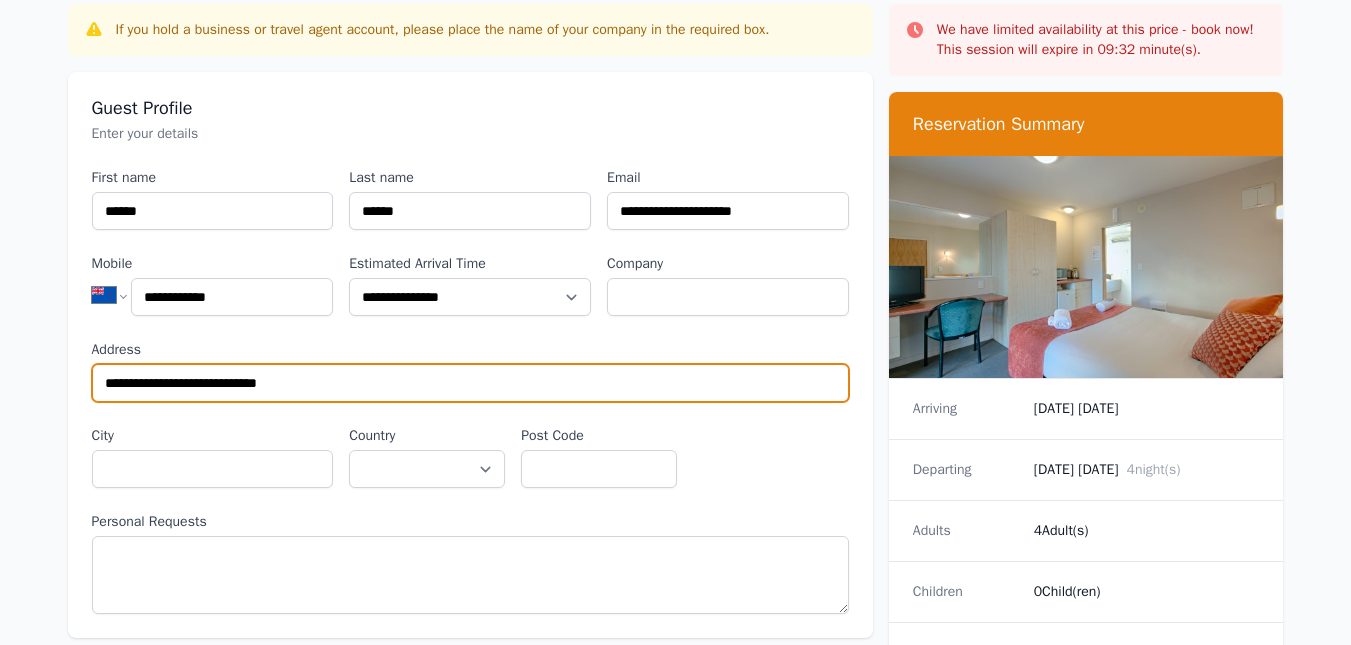 type on "**********" 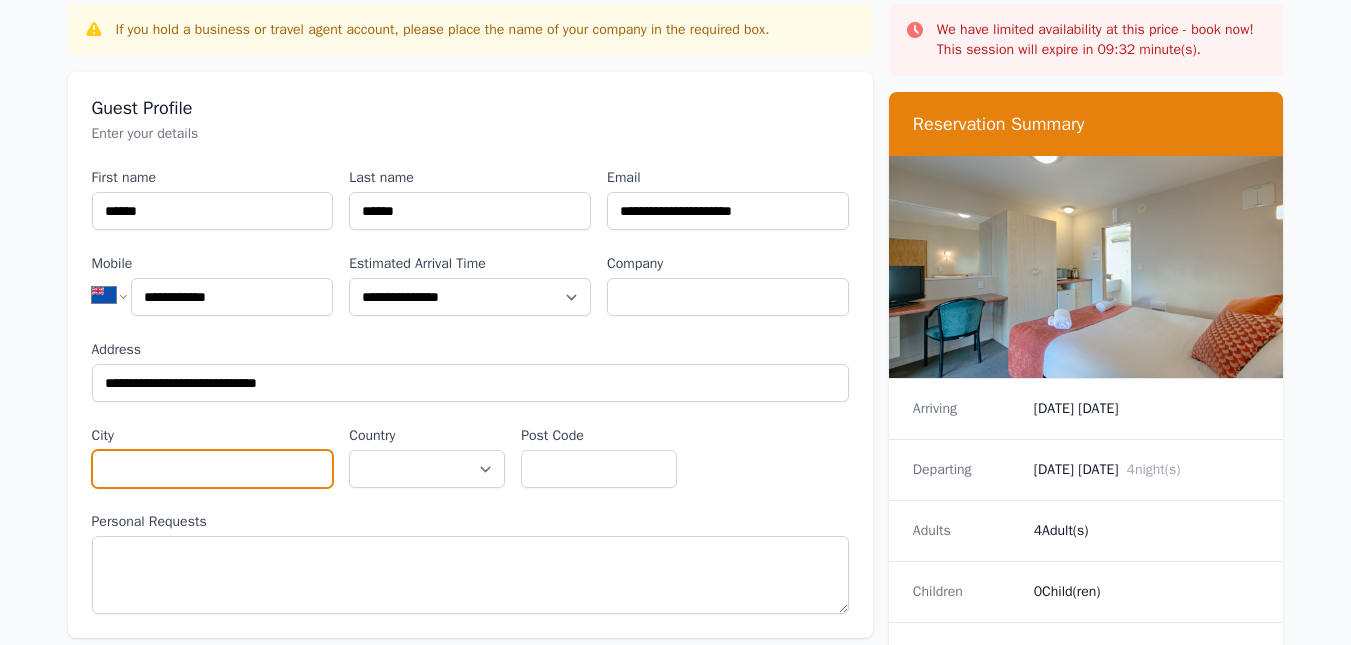 click on "City" at bounding box center (213, 469) 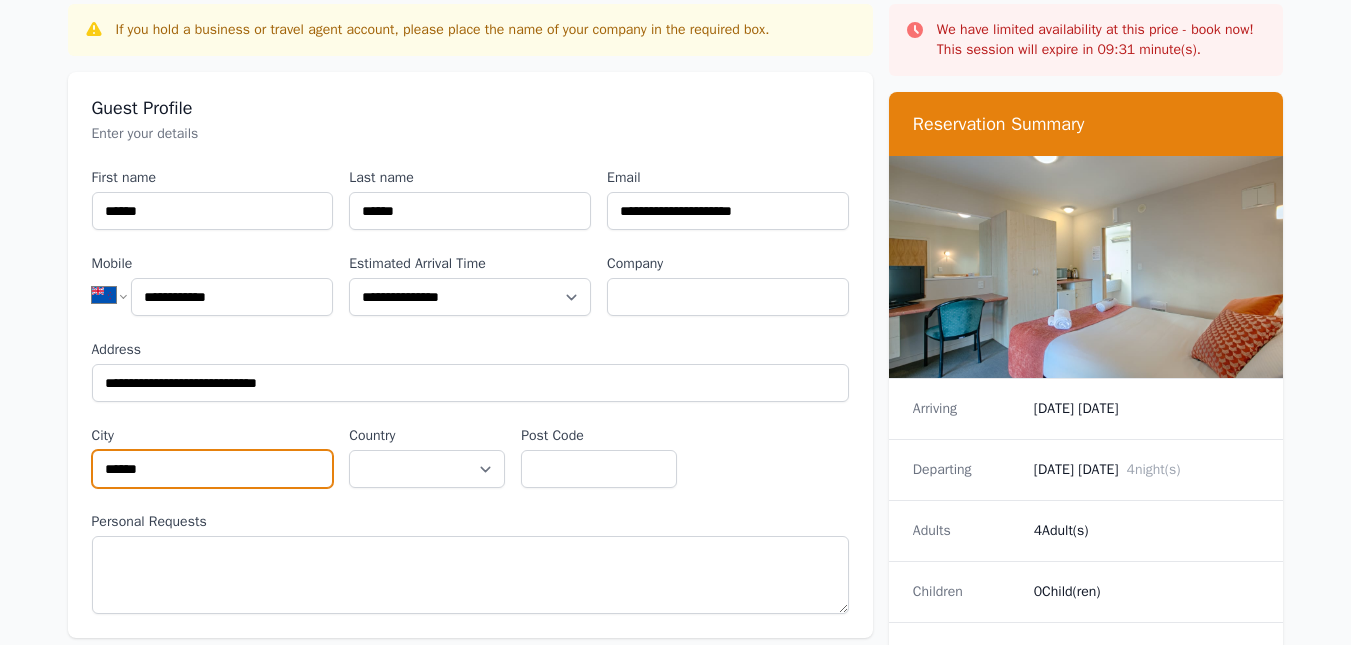 type on "******" 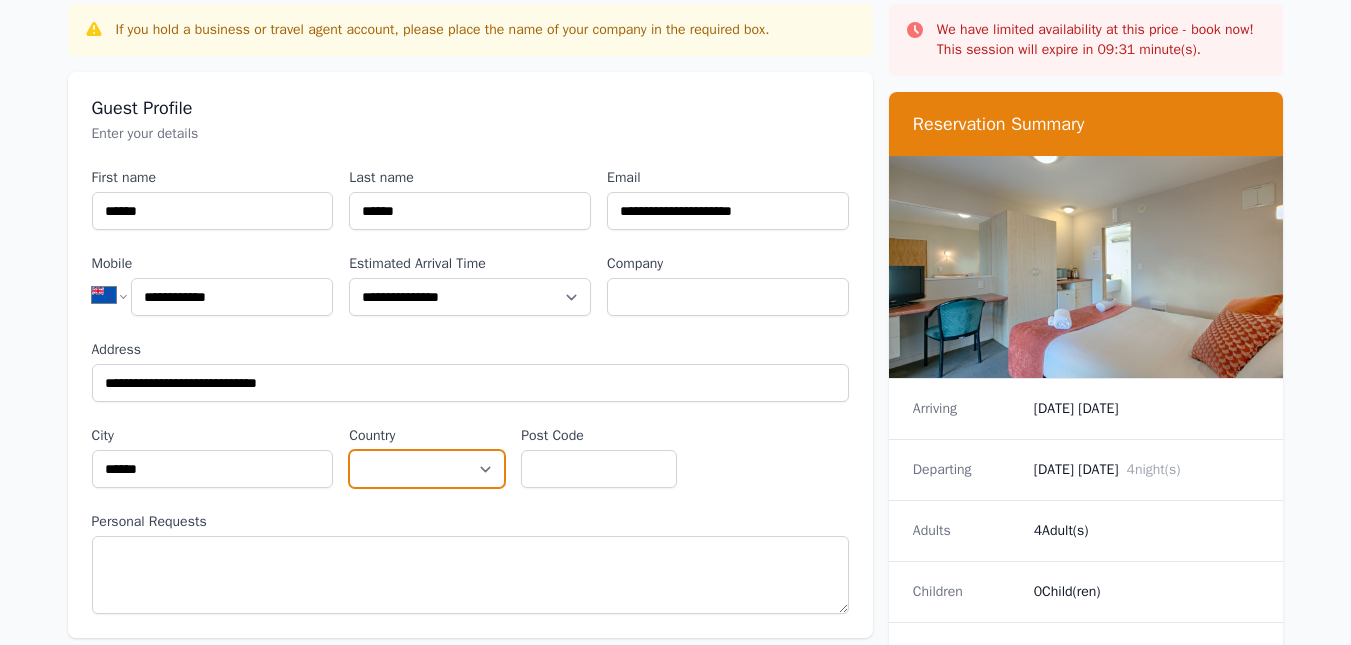 click on "**********" at bounding box center [427, 469] 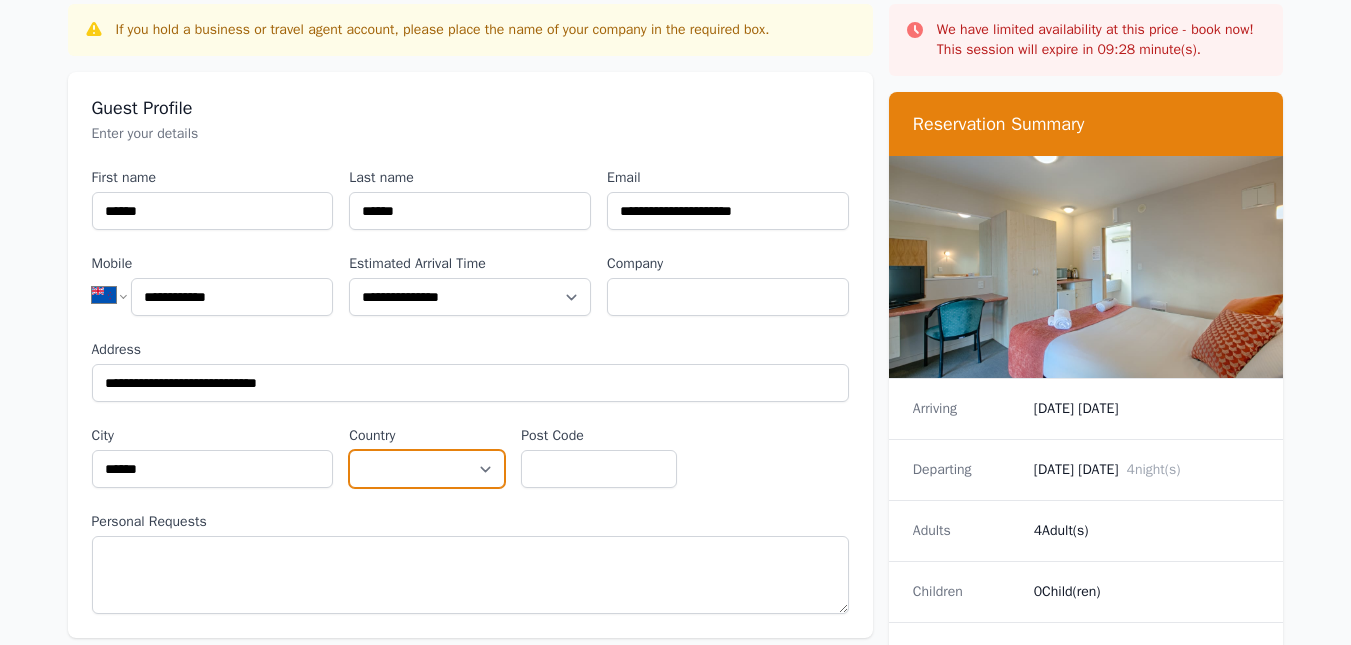 select on "**********" 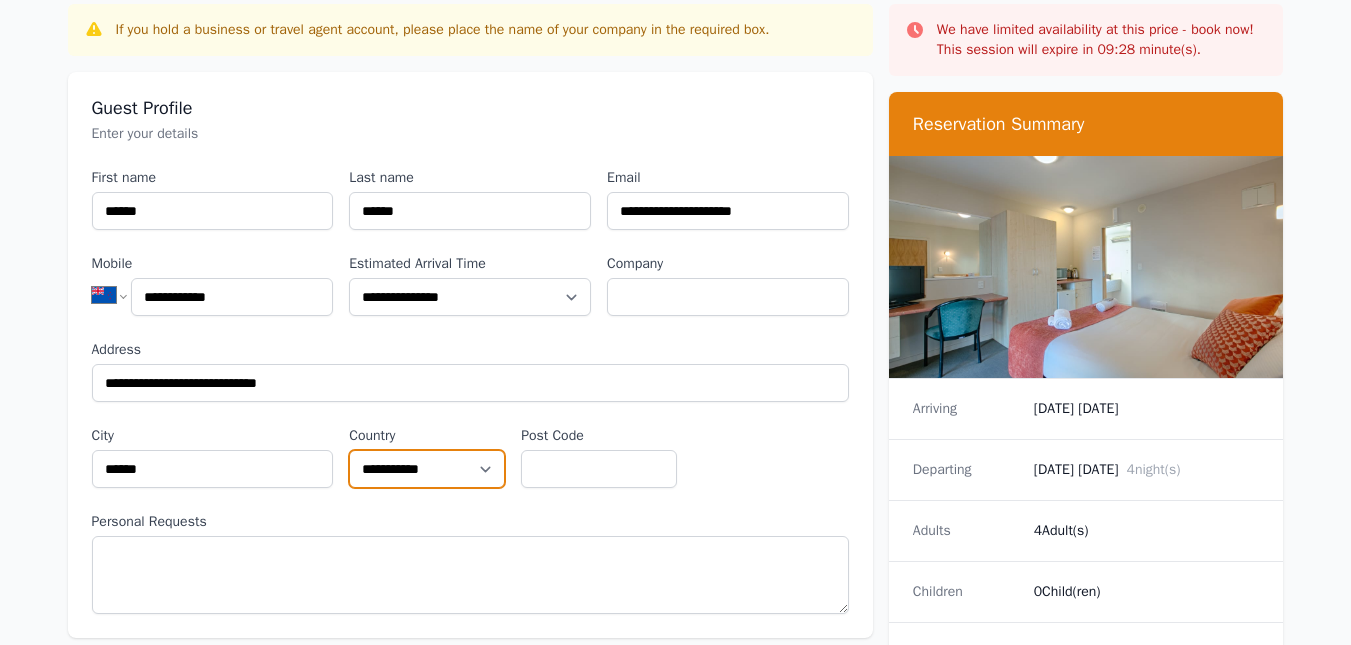click on "**********" at bounding box center [427, 469] 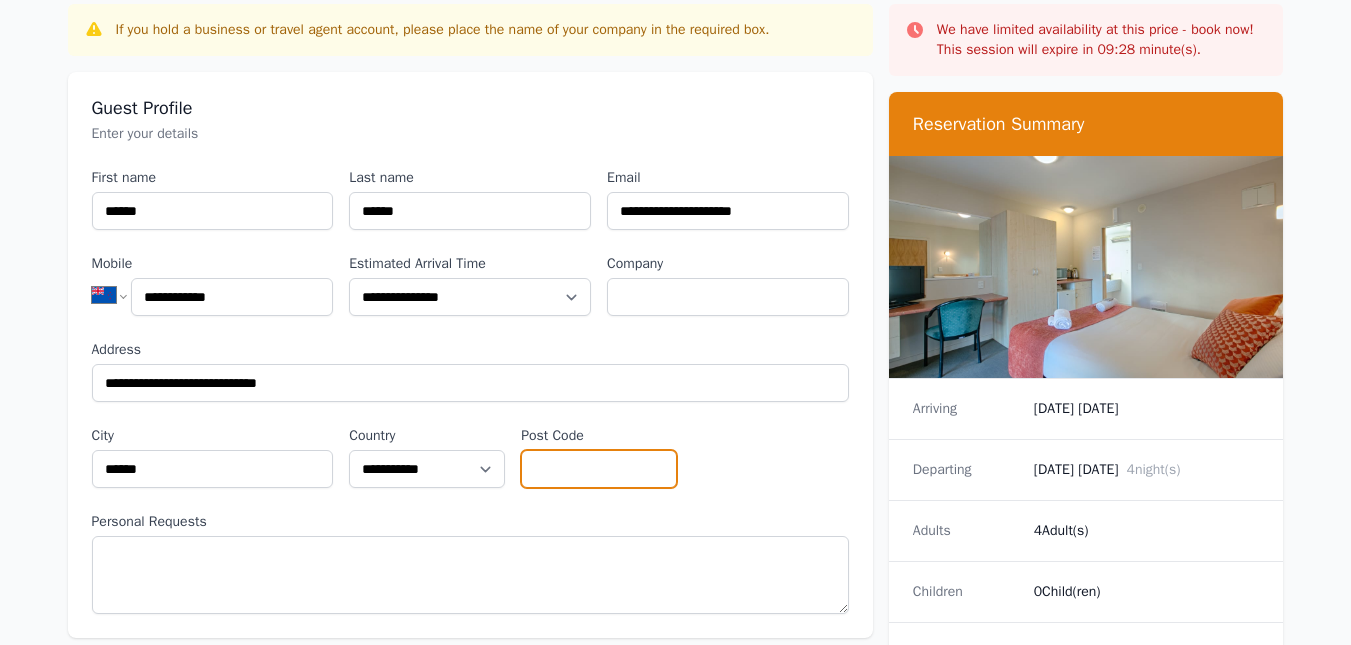 click on "Post Code" at bounding box center [599, 469] 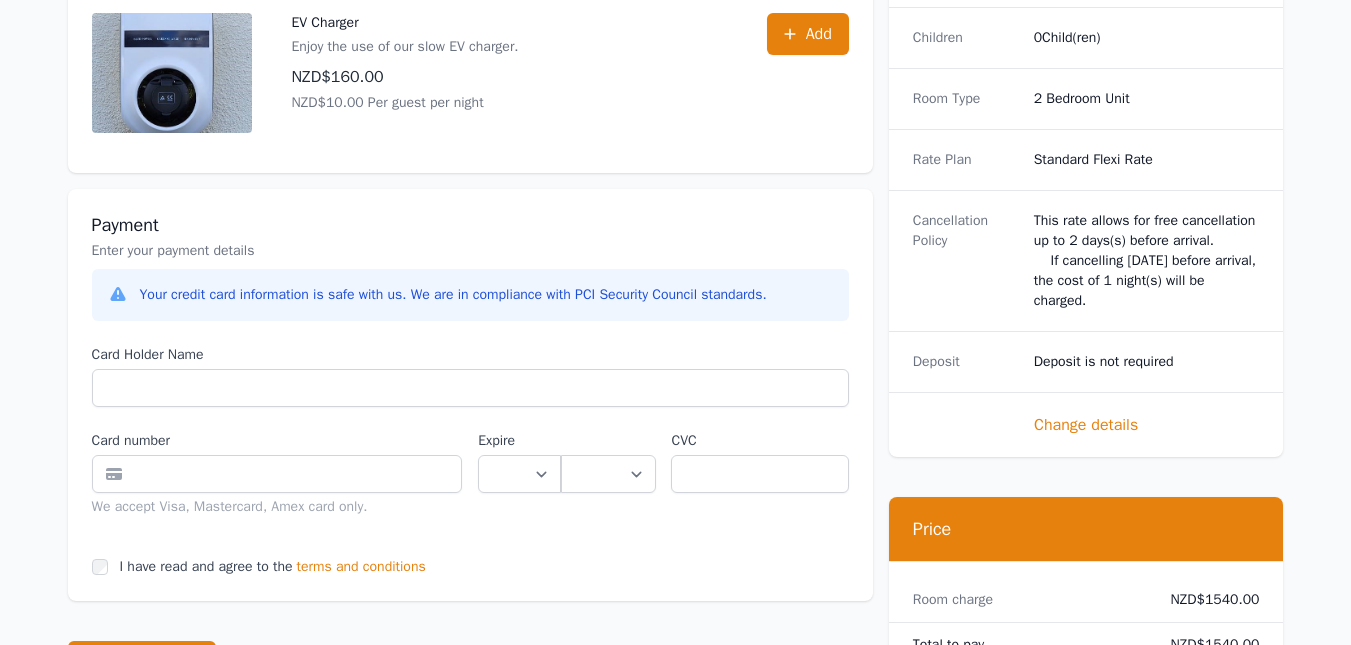 scroll, scrollTop: 900, scrollLeft: 0, axis: vertical 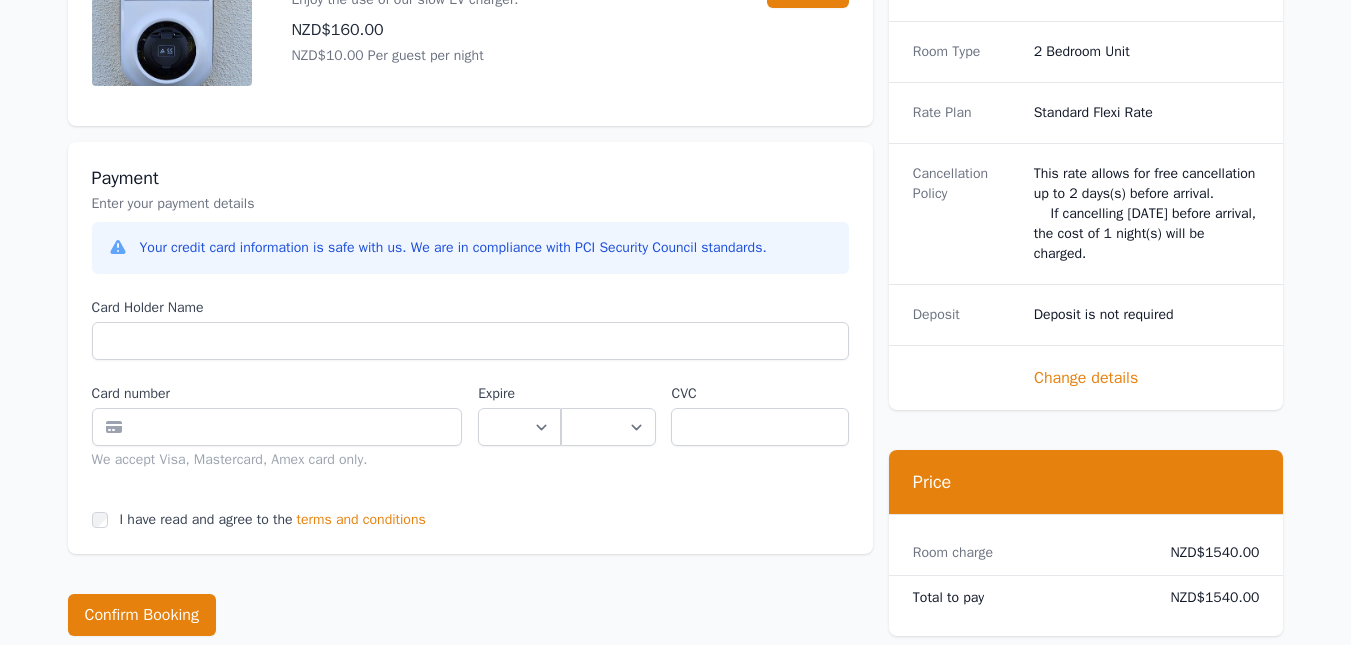 type on "****" 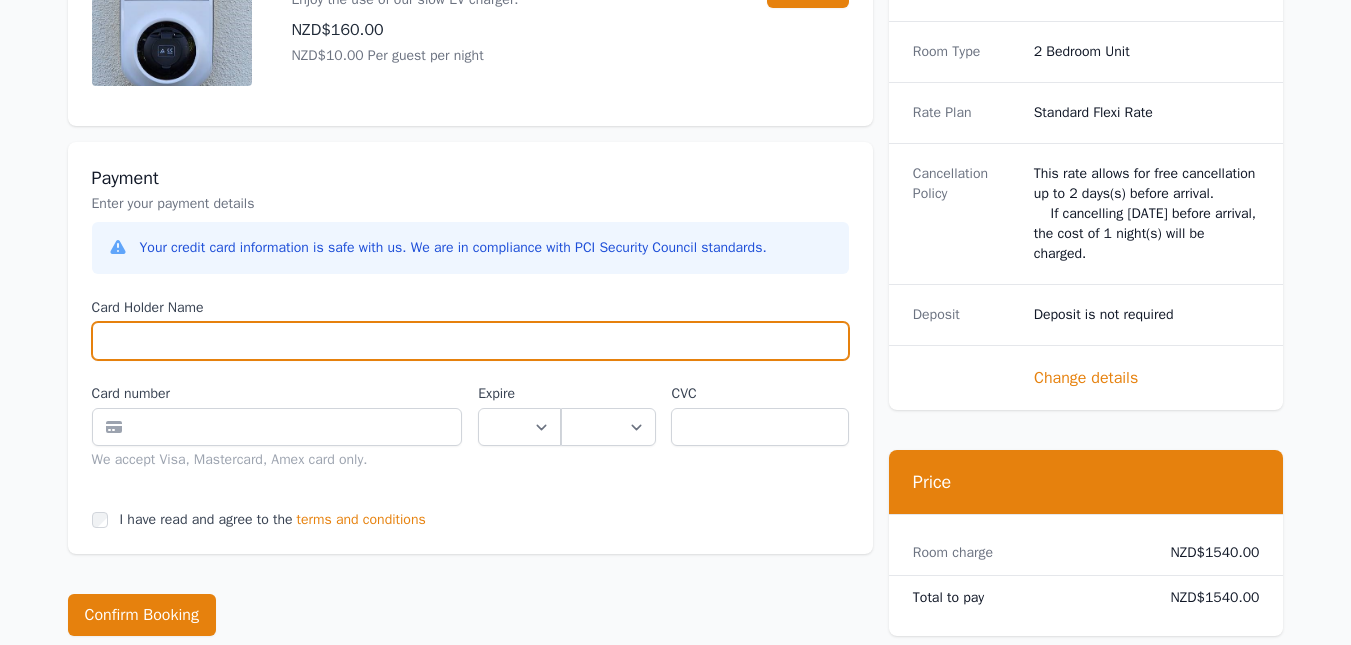 click on "Card Holder Name" at bounding box center (470, 341) 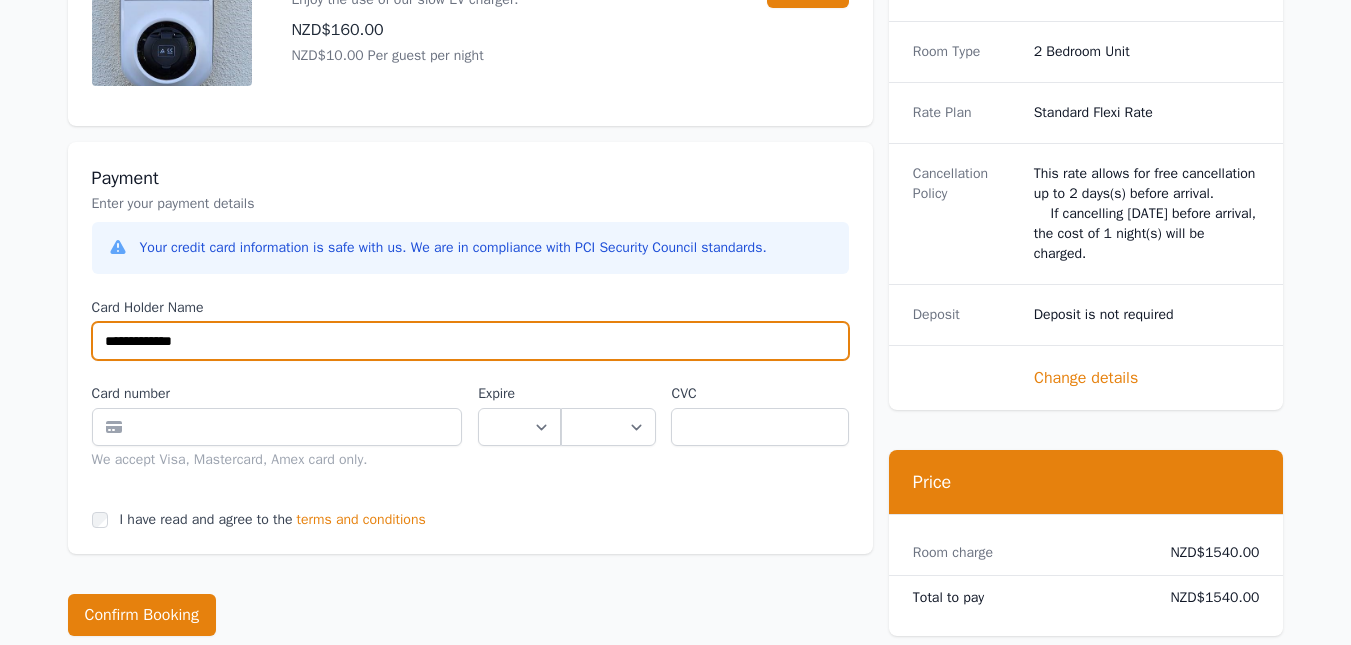 type on "**********" 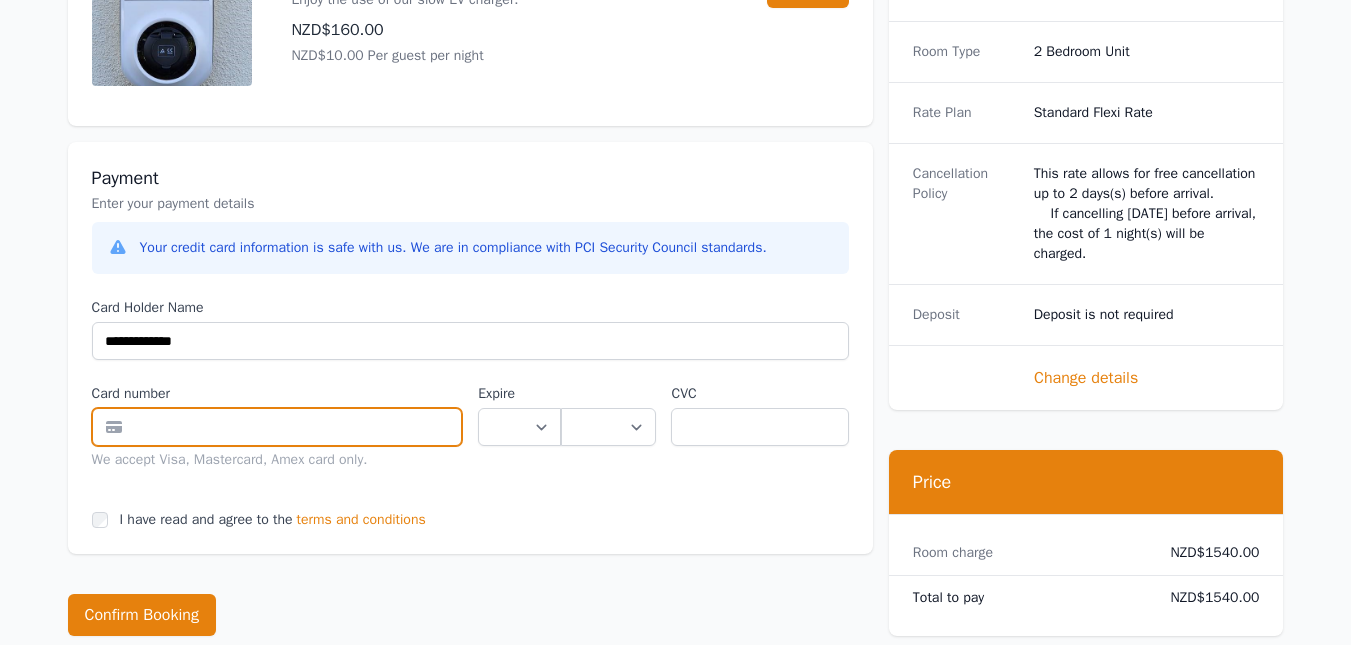 click at bounding box center [277, 427] 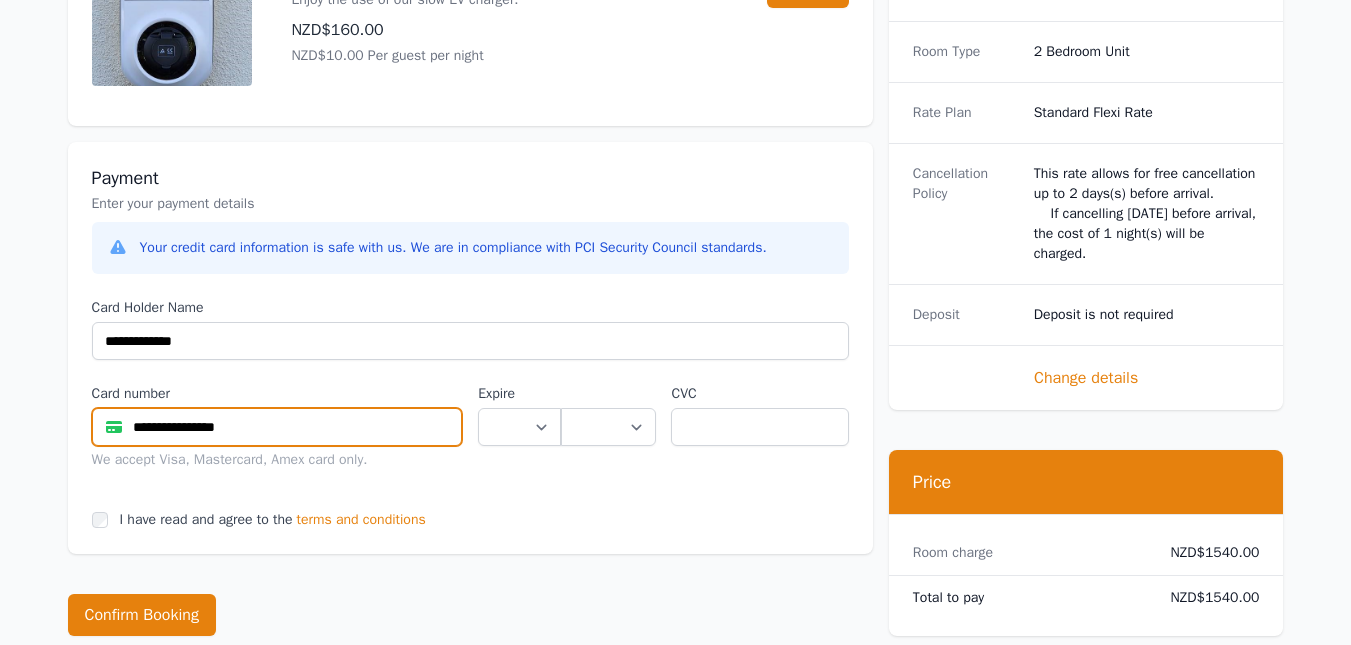 type on "**********" 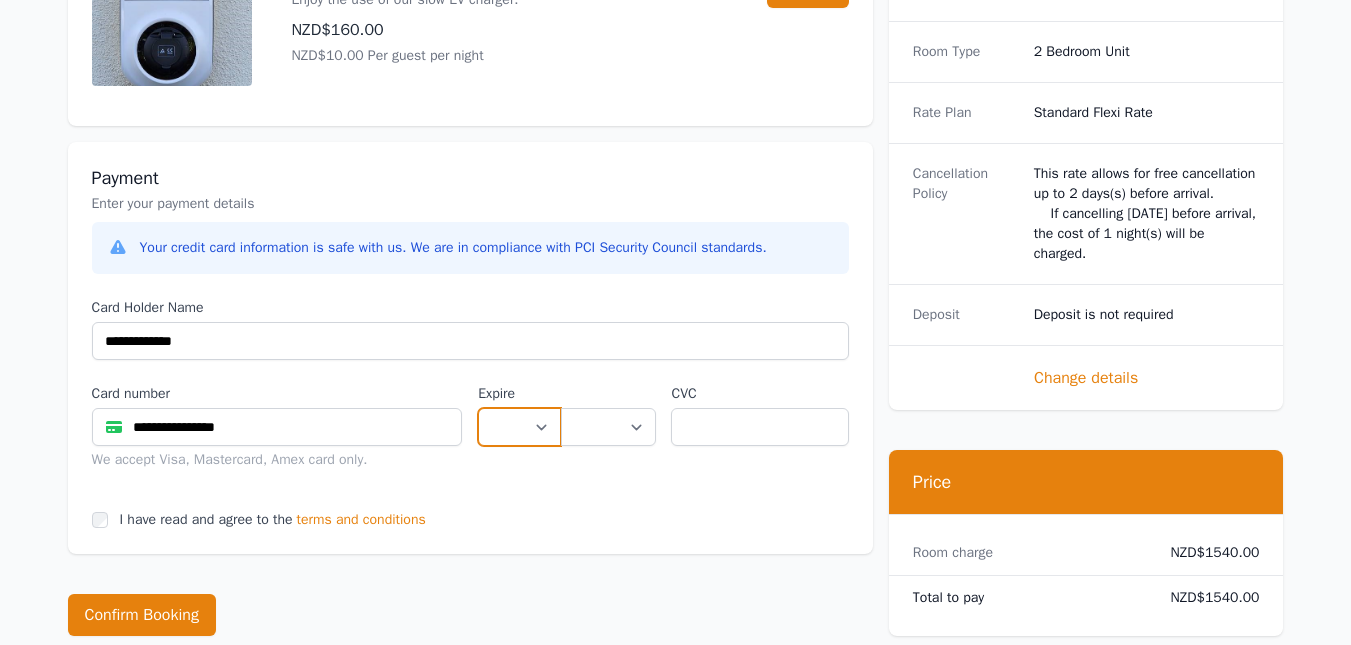 click on "** ** ** ** ** ** ** ** ** ** ** **" at bounding box center [519, 427] 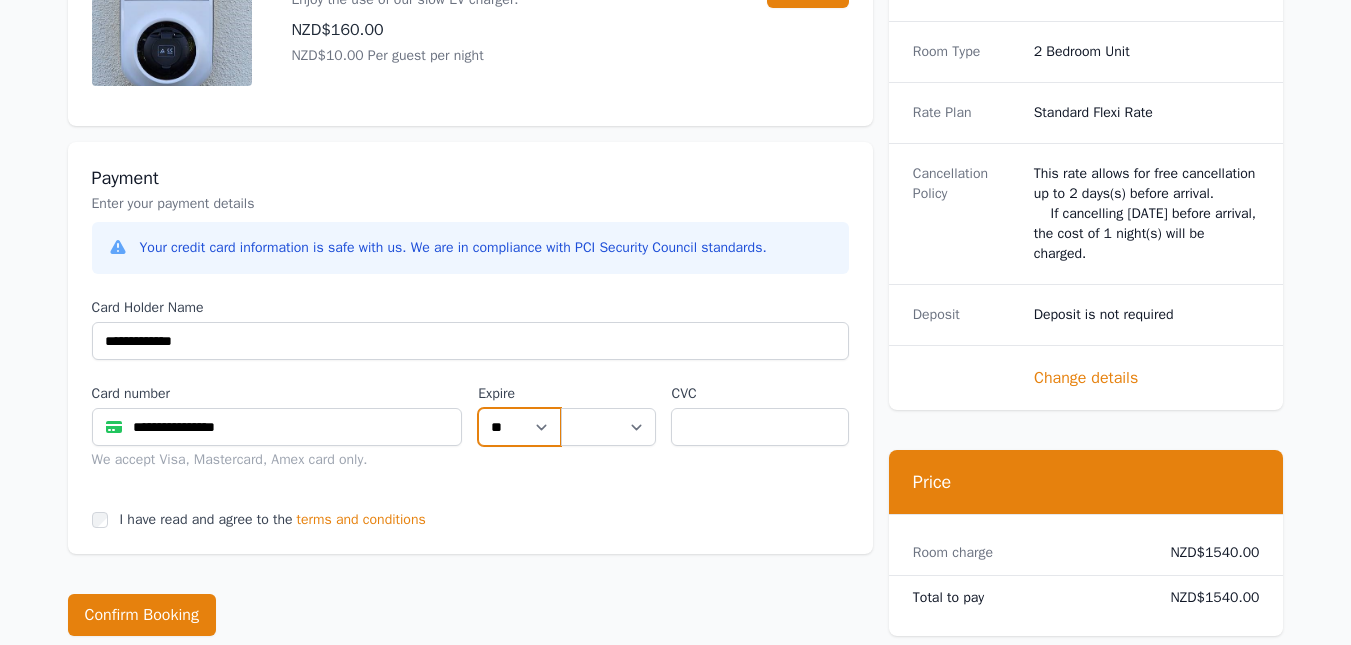 click on "** ** ** ** ** ** ** ** ** ** ** **" at bounding box center (519, 427) 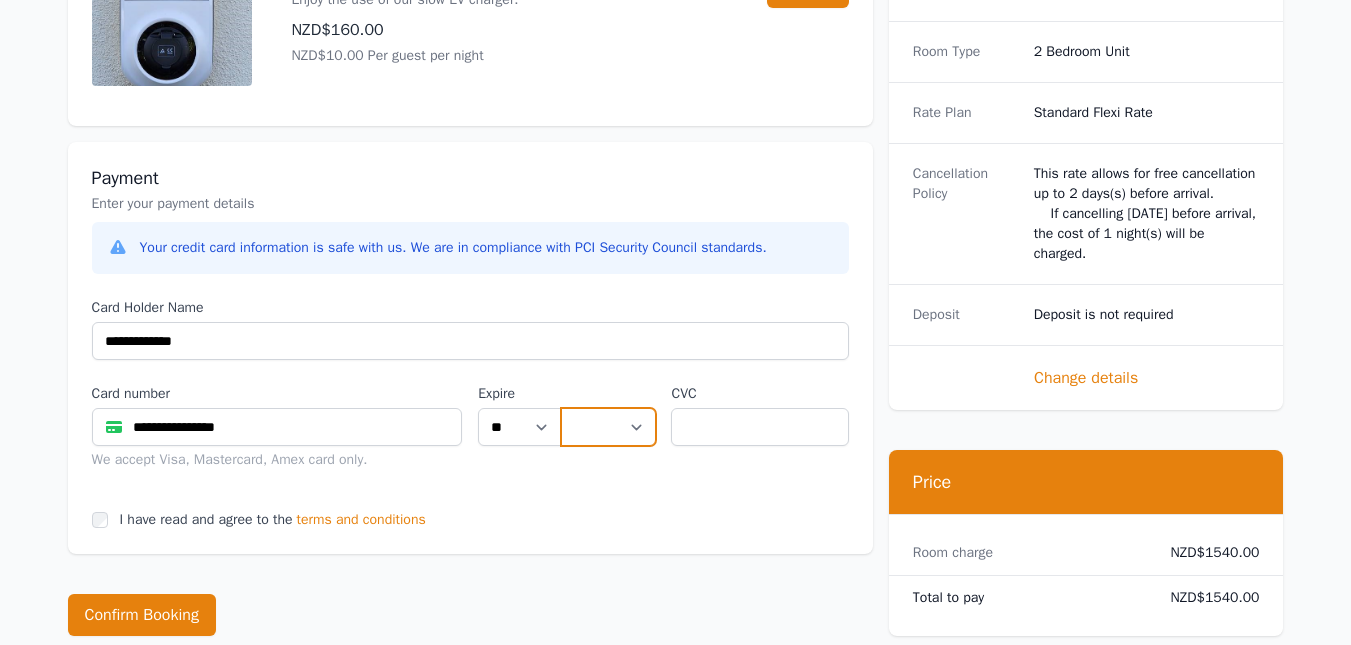 click on "**** **** **** **** **** **** **** **** ****" at bounding box center (608, 427) 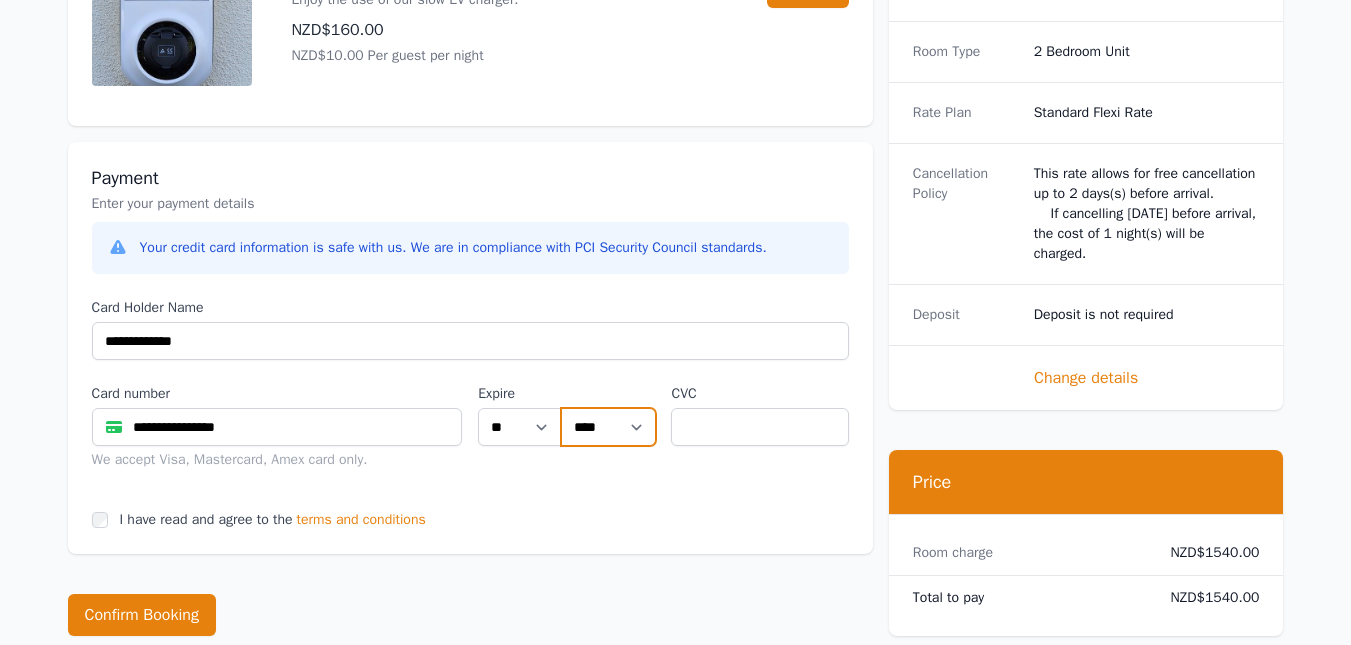 click on "**** **** **** **** **** **** **** **** ****" at bounding box center (608, 427) 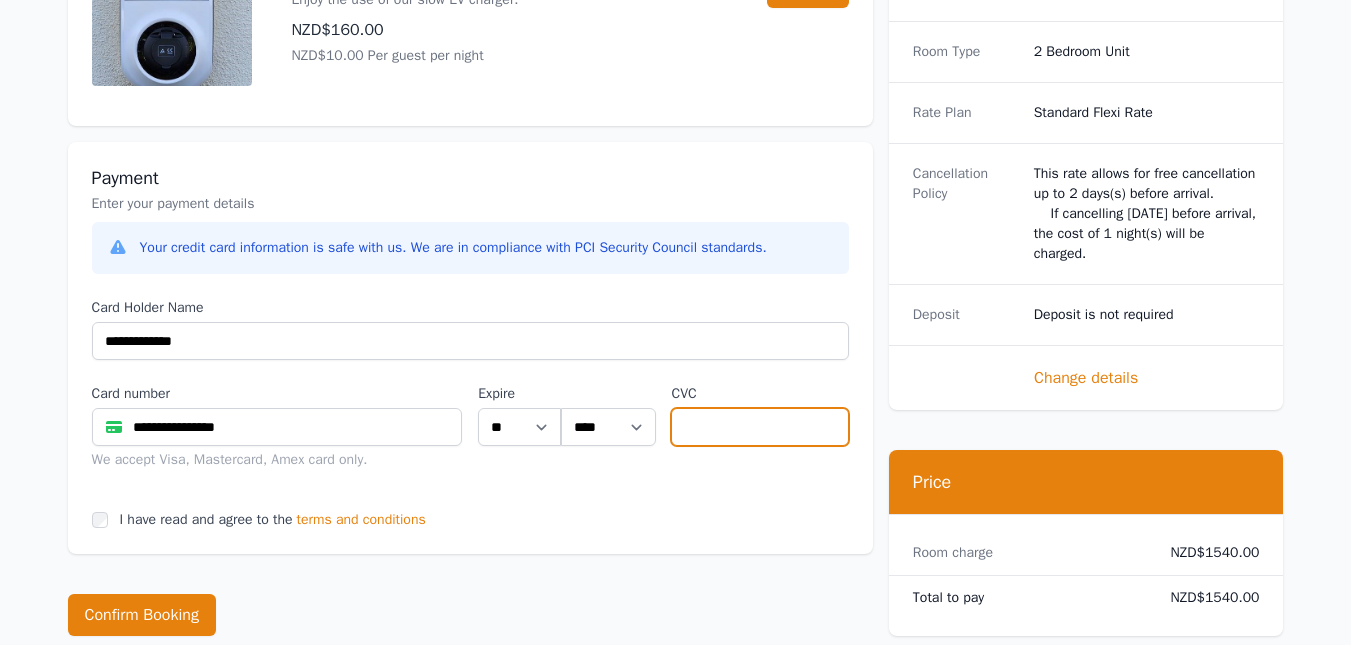 click at bounding box center (759, 427) 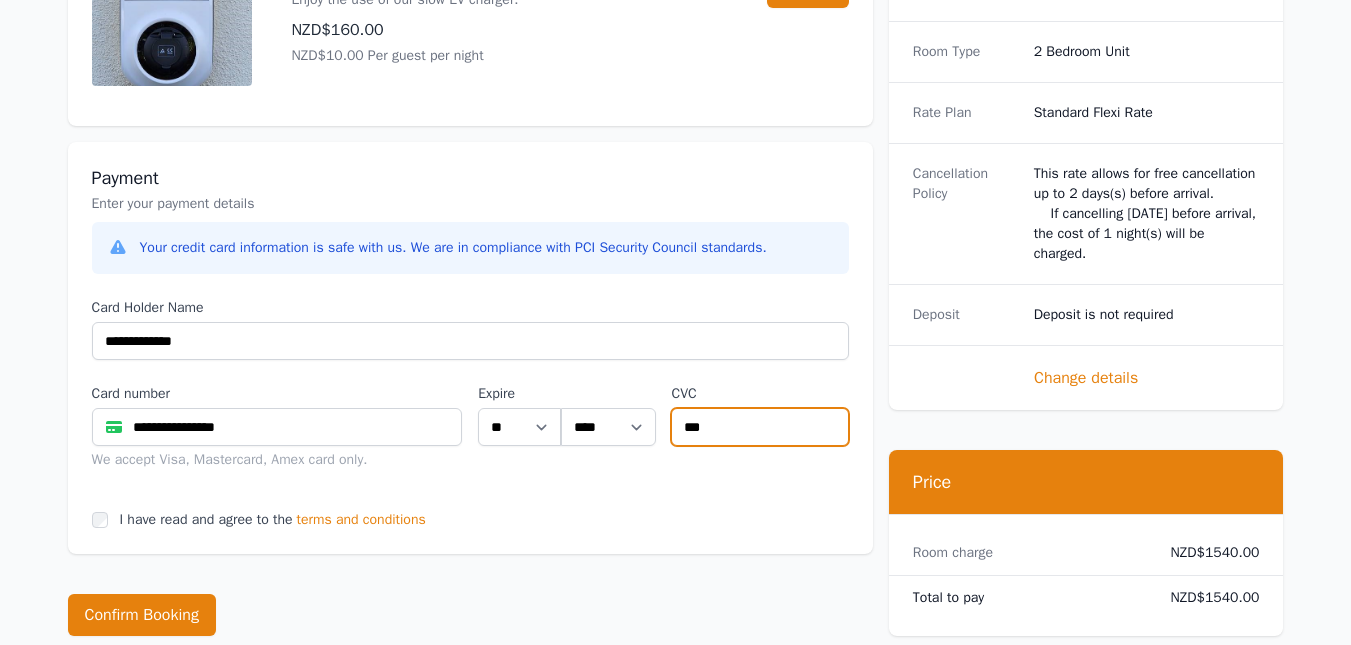 type on "***" 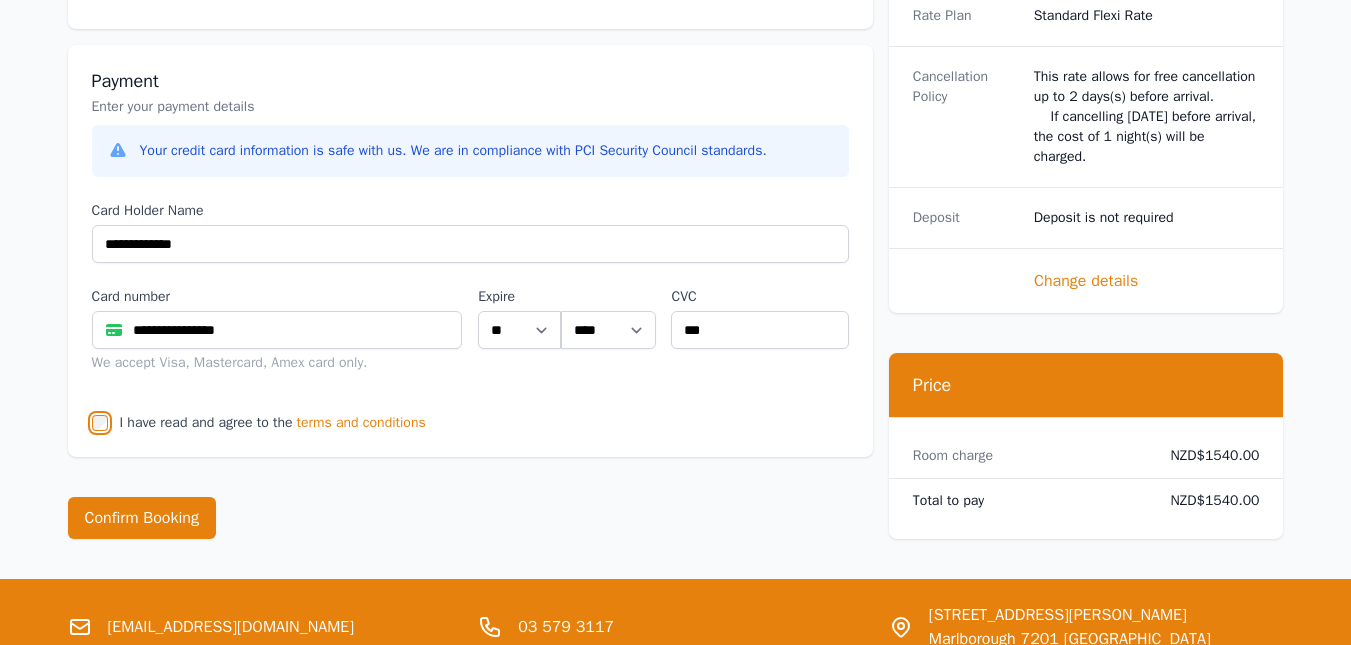 scroll, scrollTop: 1000, scrollLeft: 0, axis: vertical 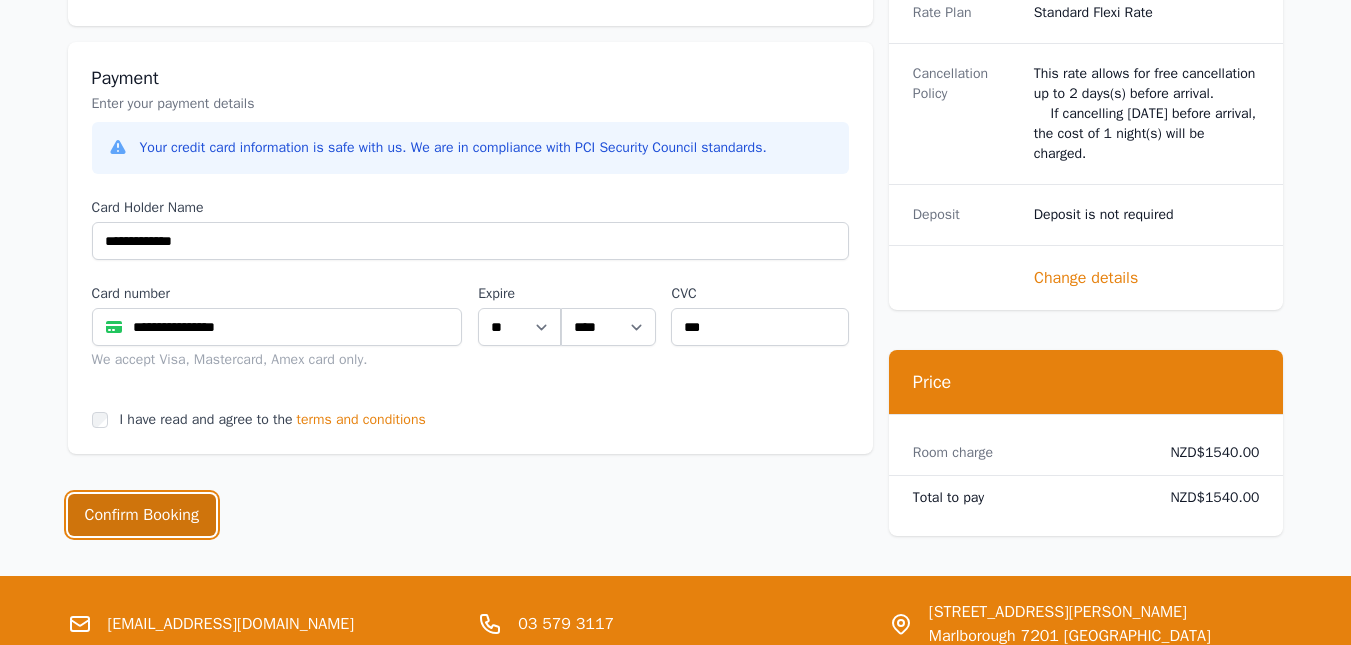 click on "Confirm Booking" at bounding box center (142, 515) 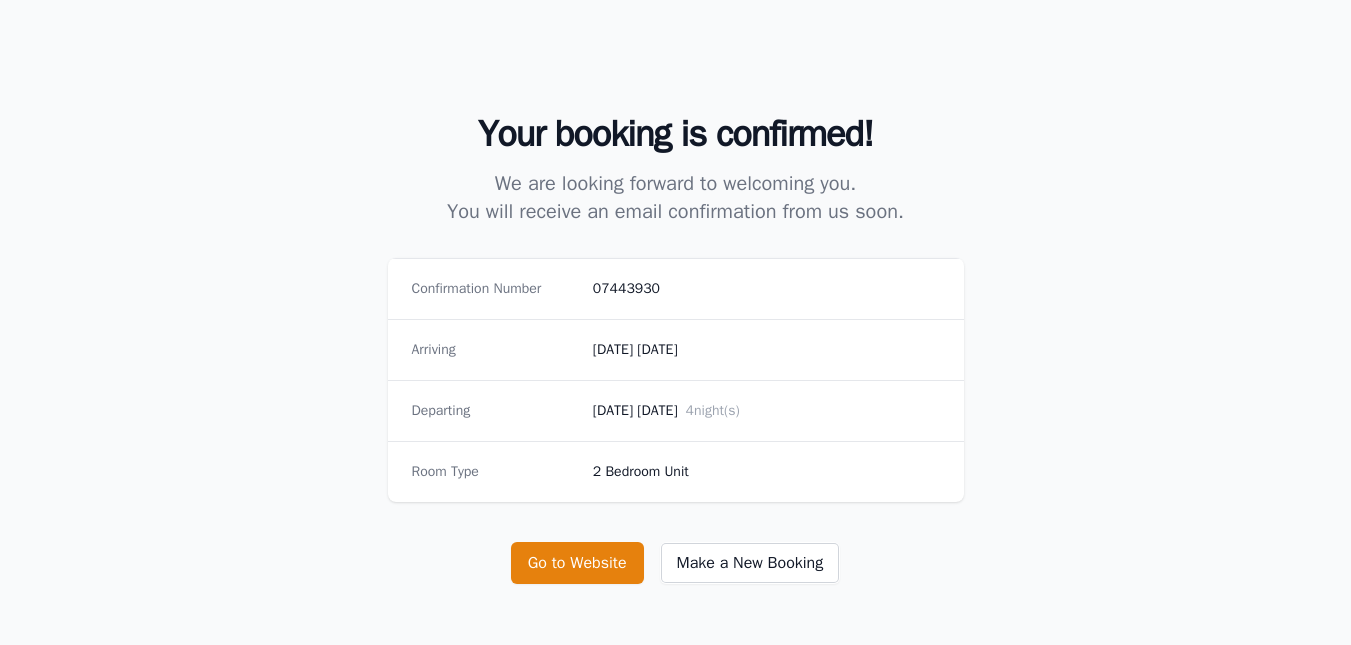 scroll, scrollTop: 200, scrollLeft: 0, axis: vertical 